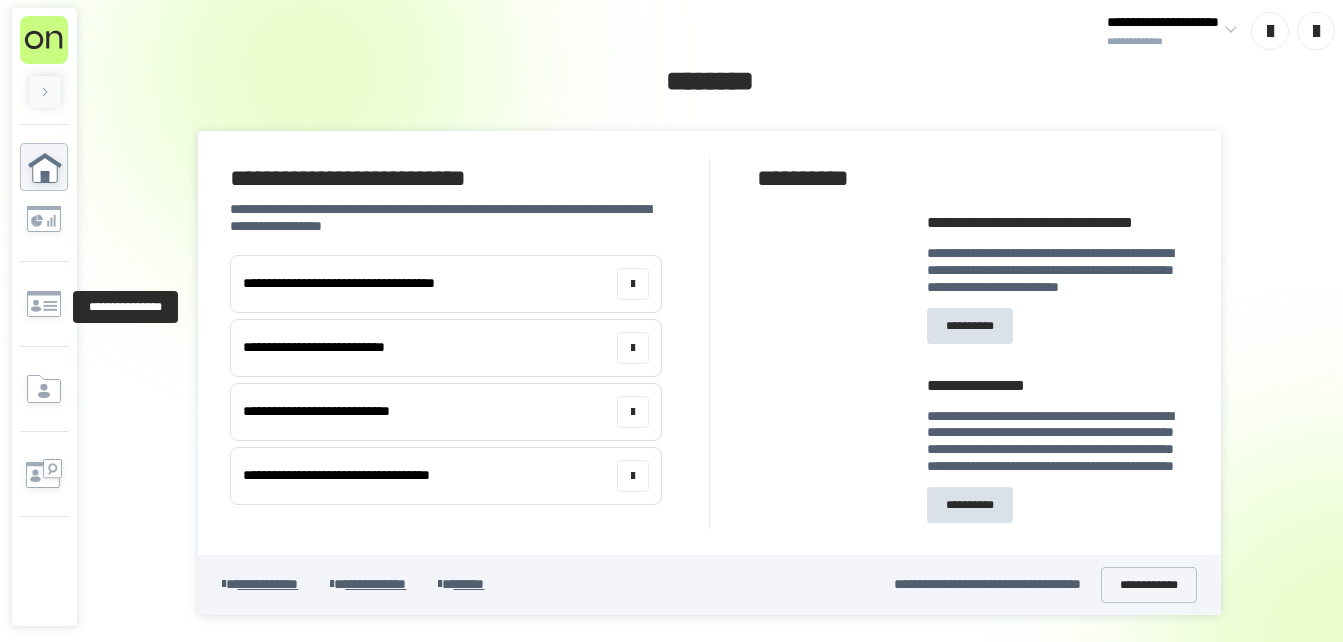 click 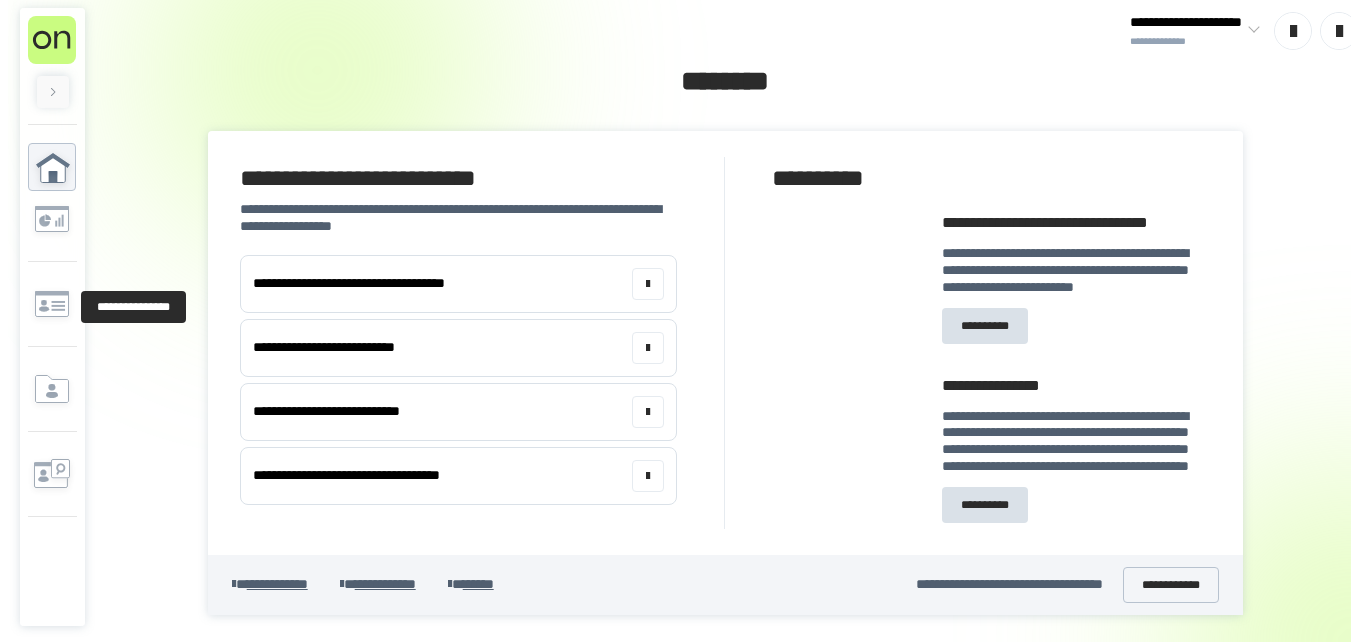 scroll, scrollTop: 0, scrollLeft: 0, axis: both 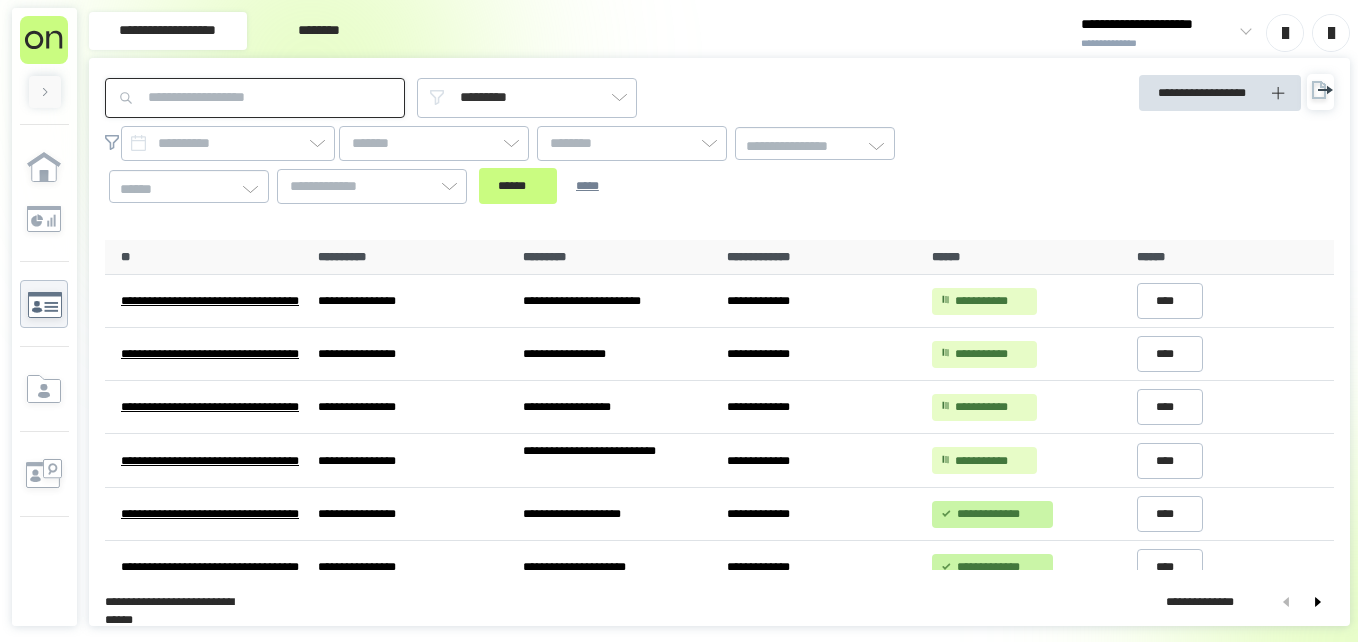click at bounding box center [255, 98] 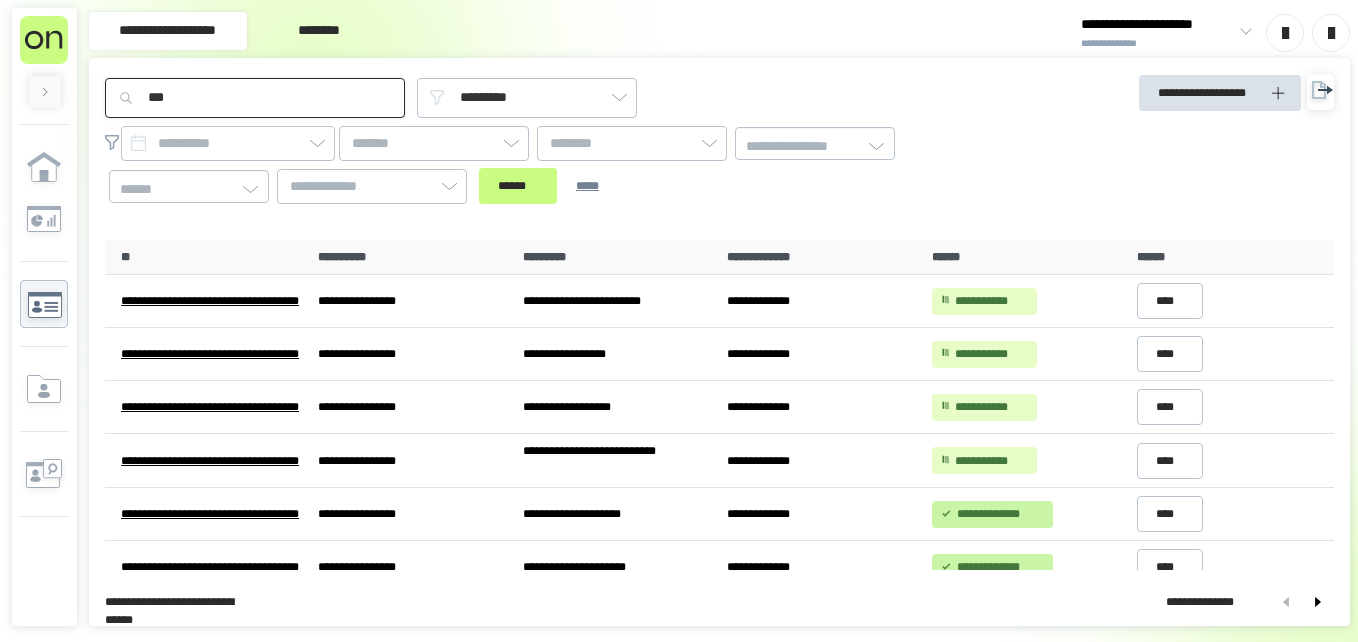 type on "***" 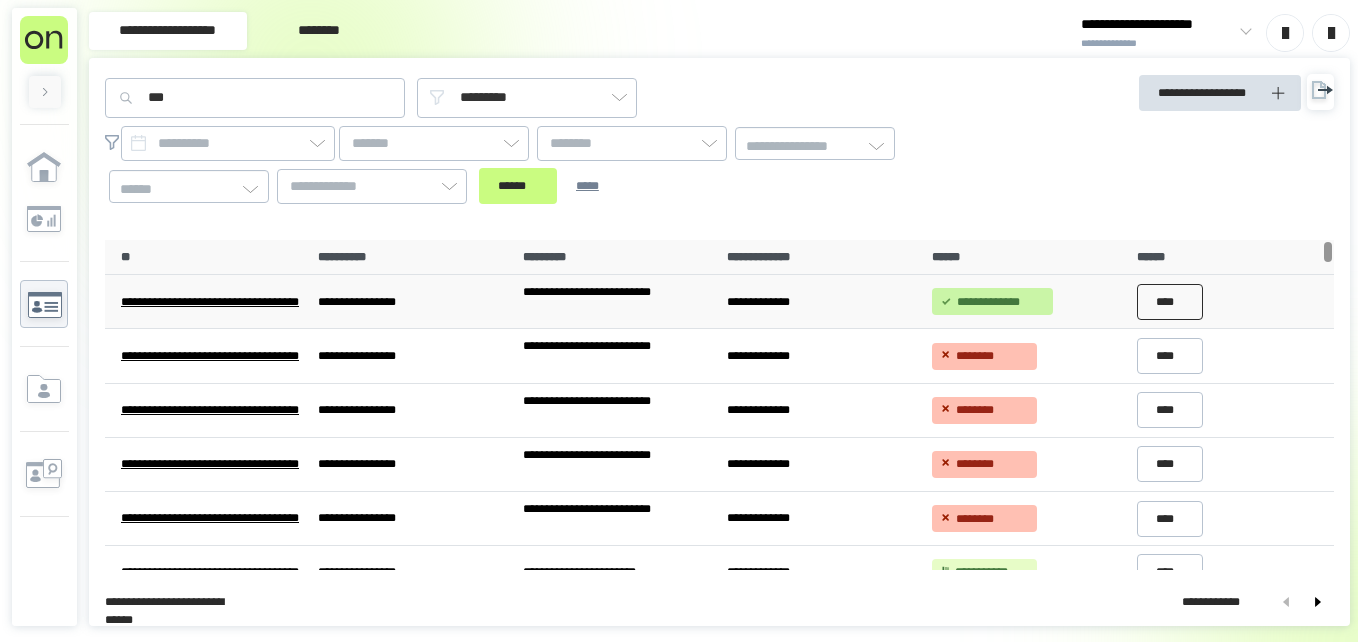 click on "****" at bounding box center (1170, 302) 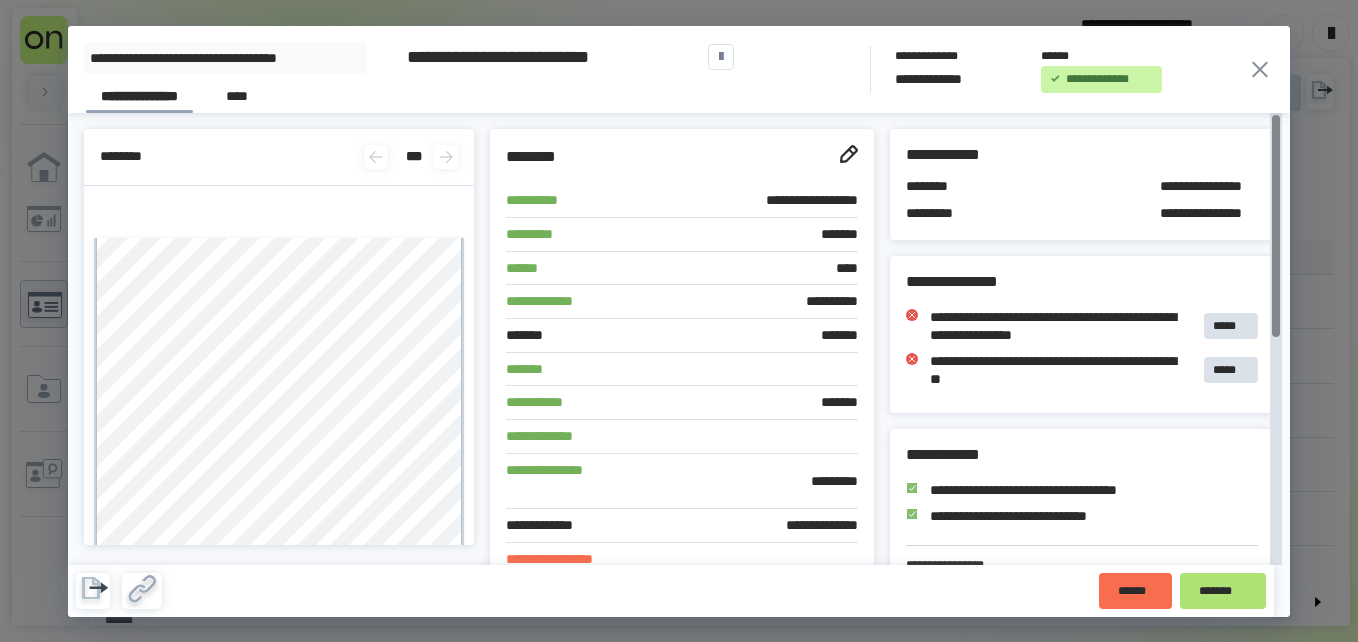 click on "*******" at bounding box center [1223, 591] 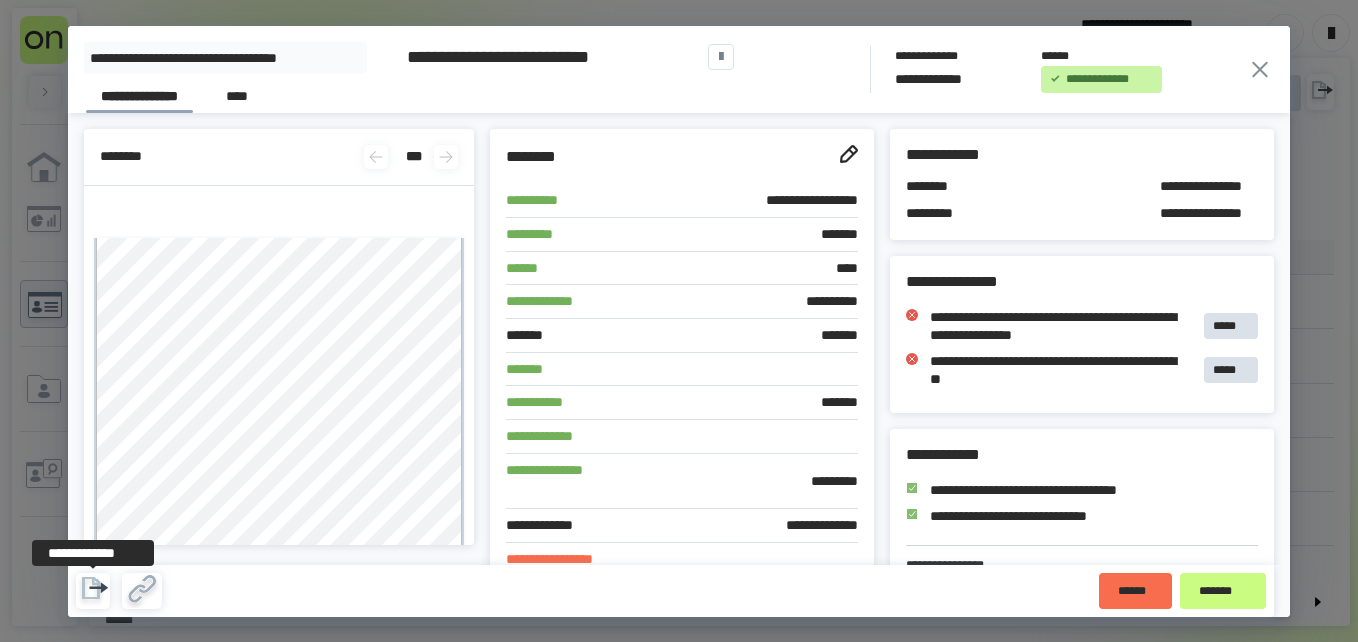 click 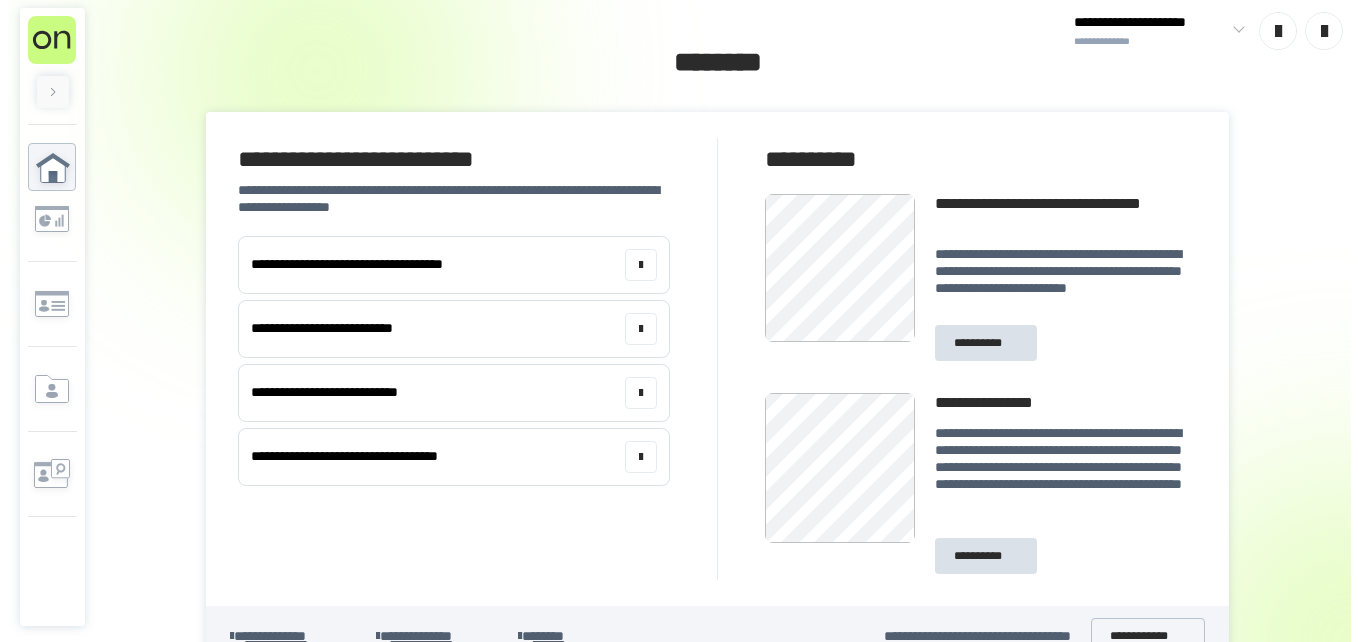 scroll, scrollTop: 0, scrollLeft: 0, axis: both 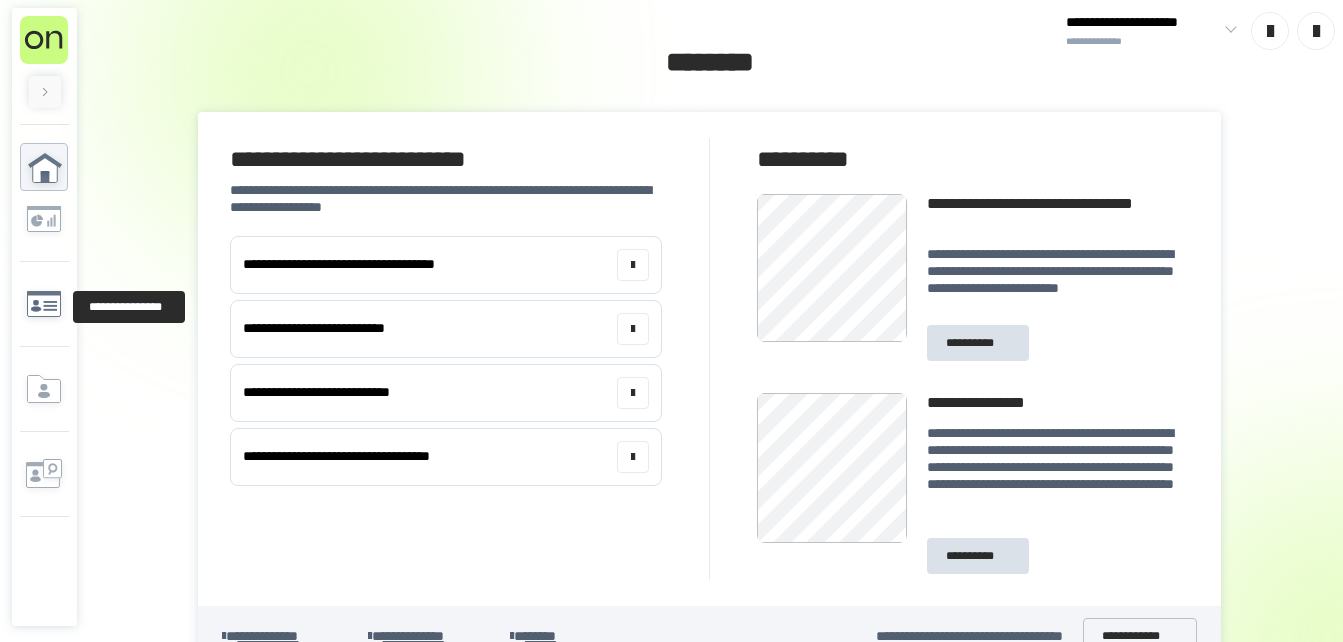 click 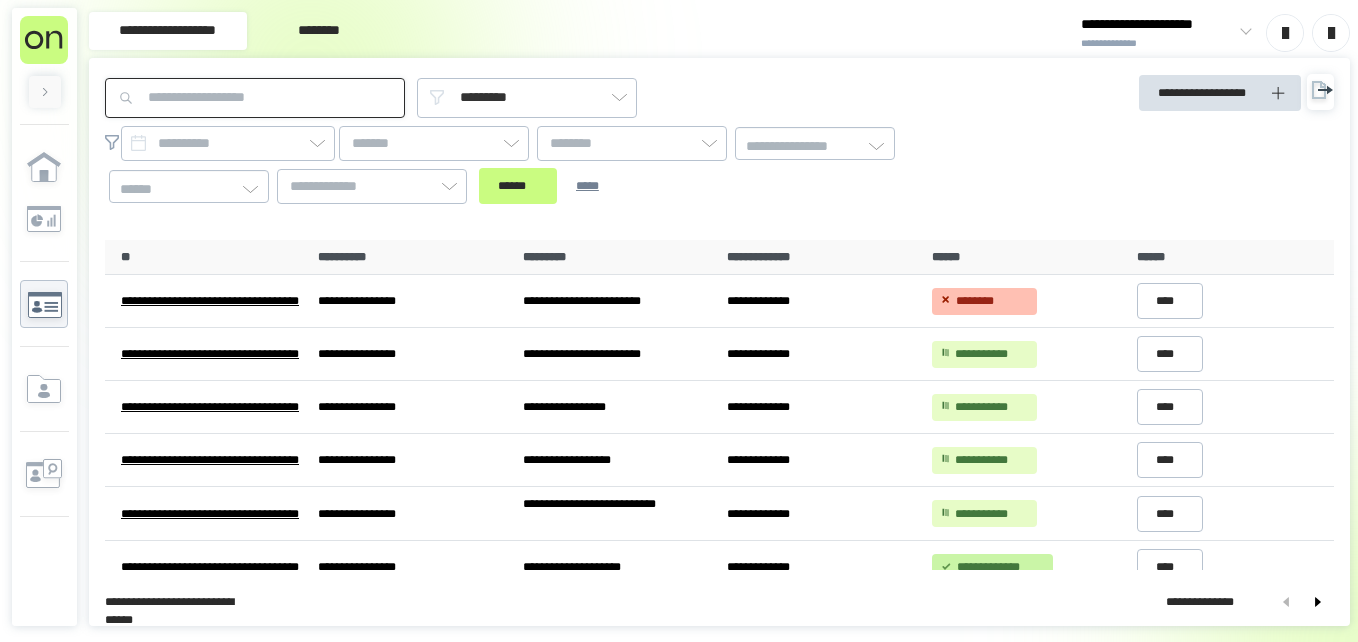 click at bounding box center (255, 98) 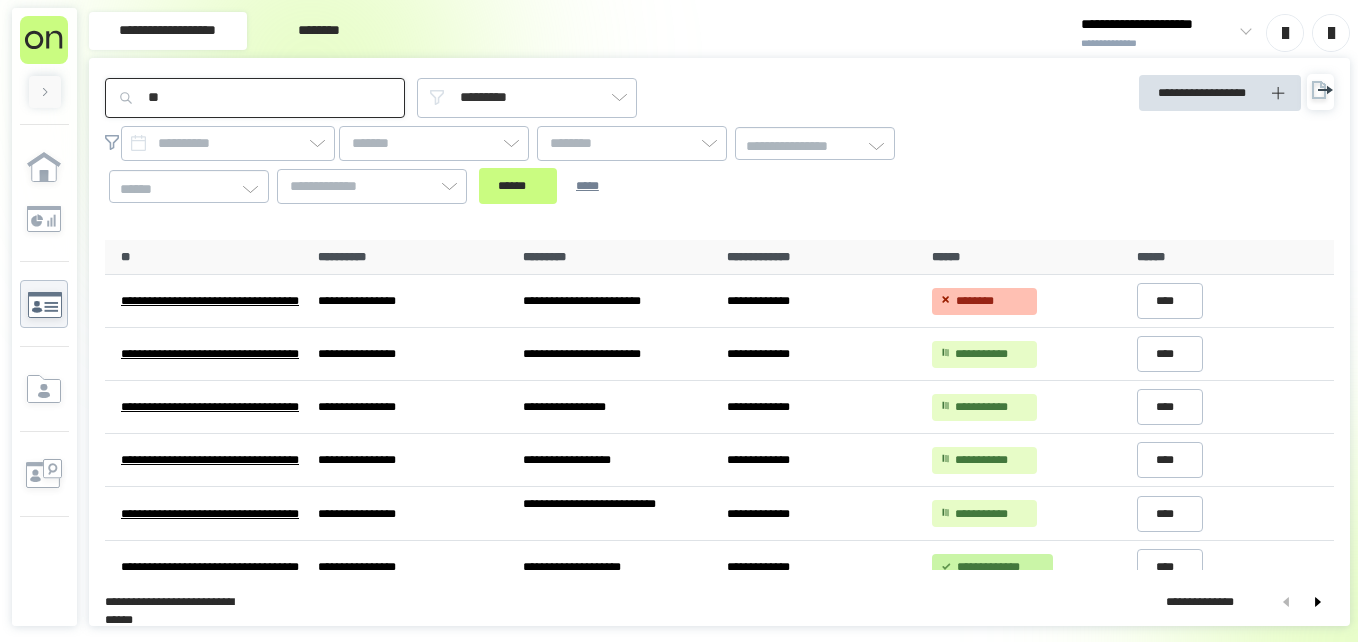 type on "*" 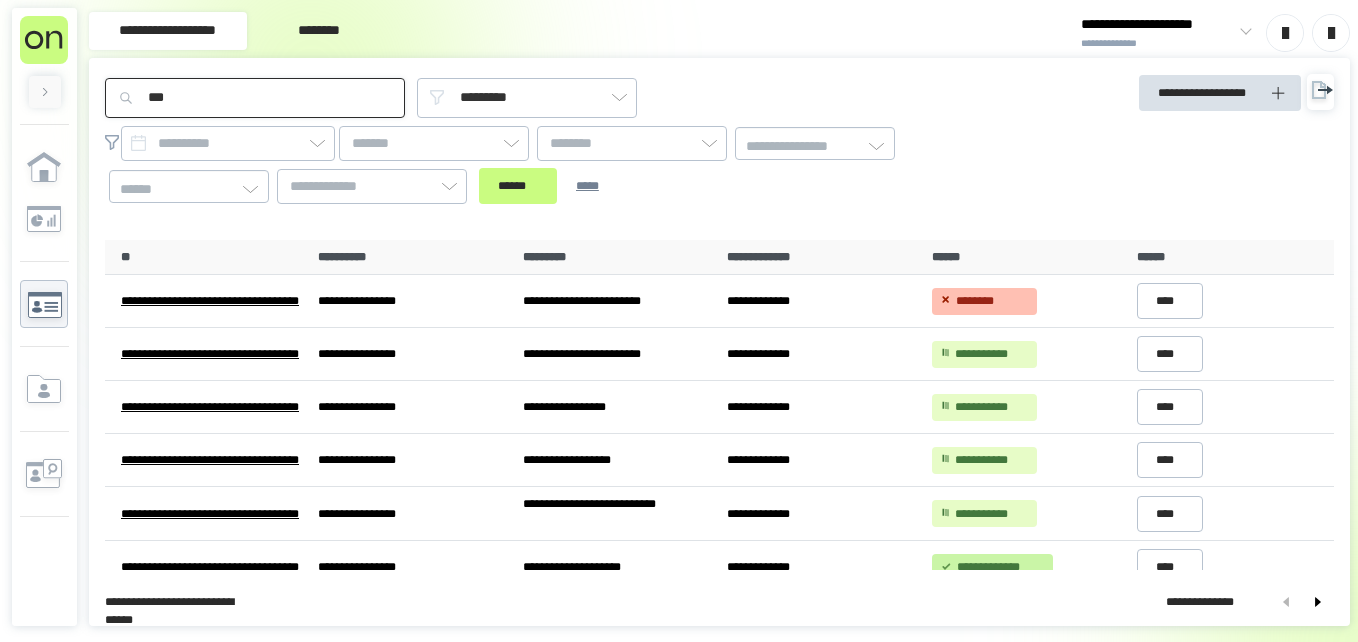 click on "******" at bounding box center [518, 186] 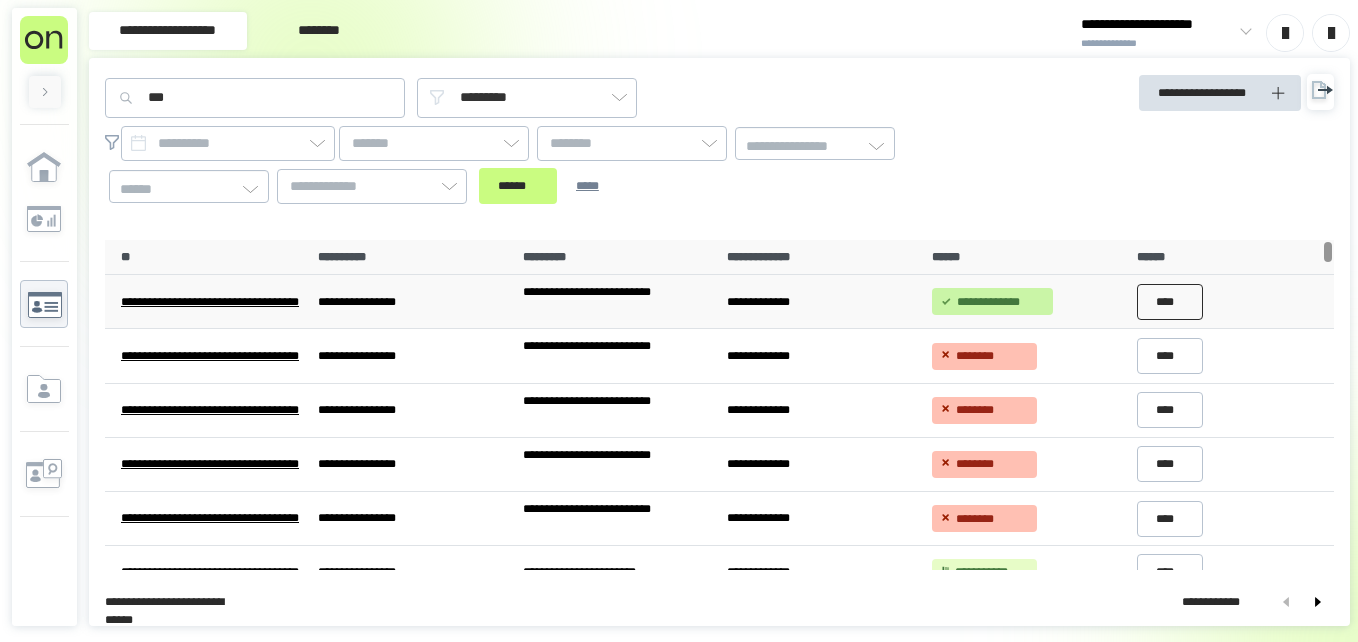 click on "****" at bounding box center [1170, 302] 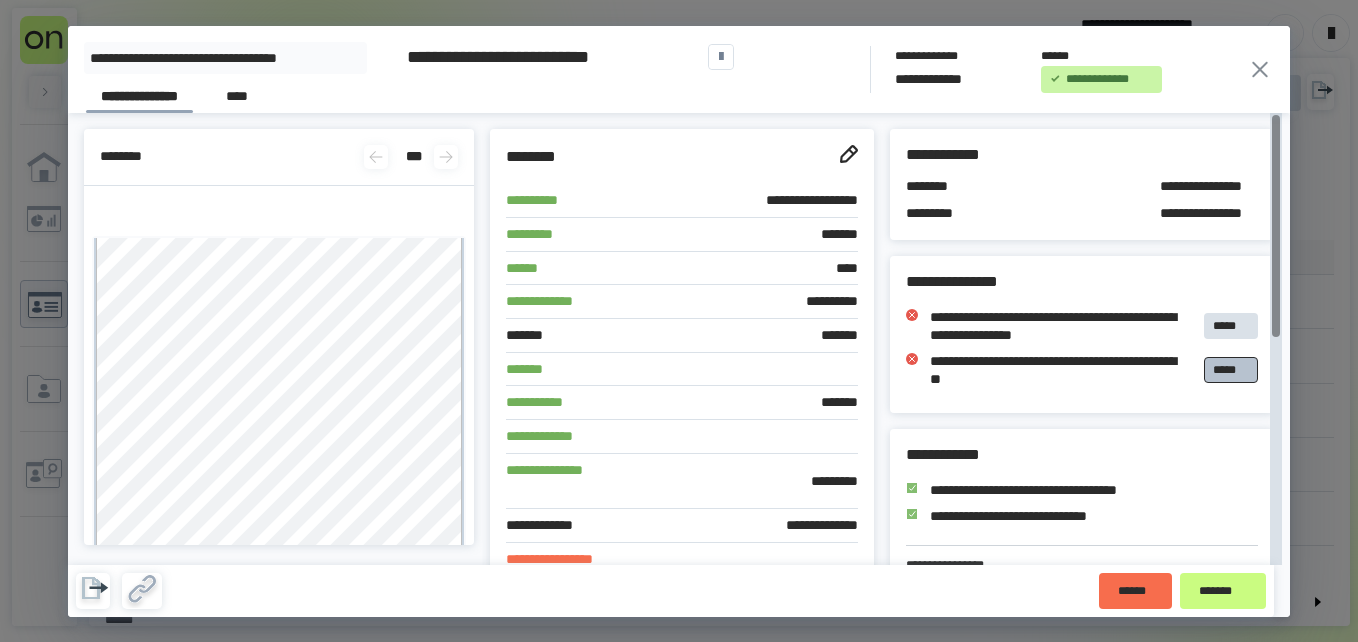click on "*****" at bounding box center (1231, 370) 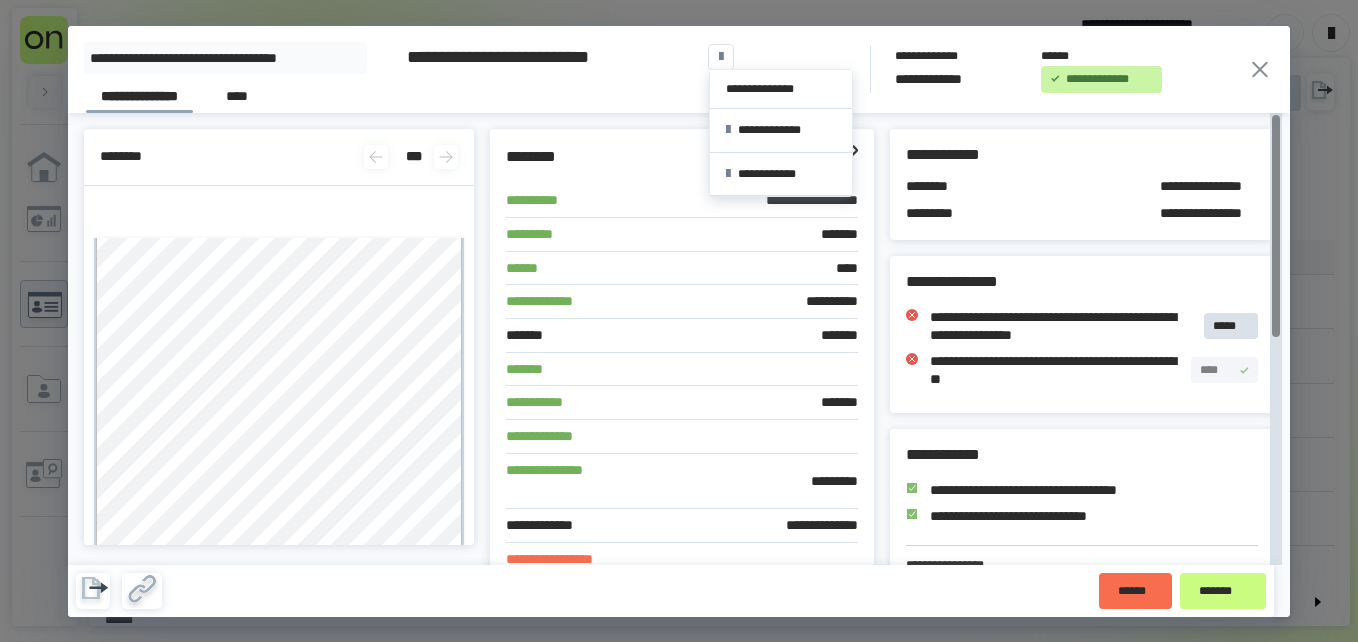click at bounding box center [721, 57] 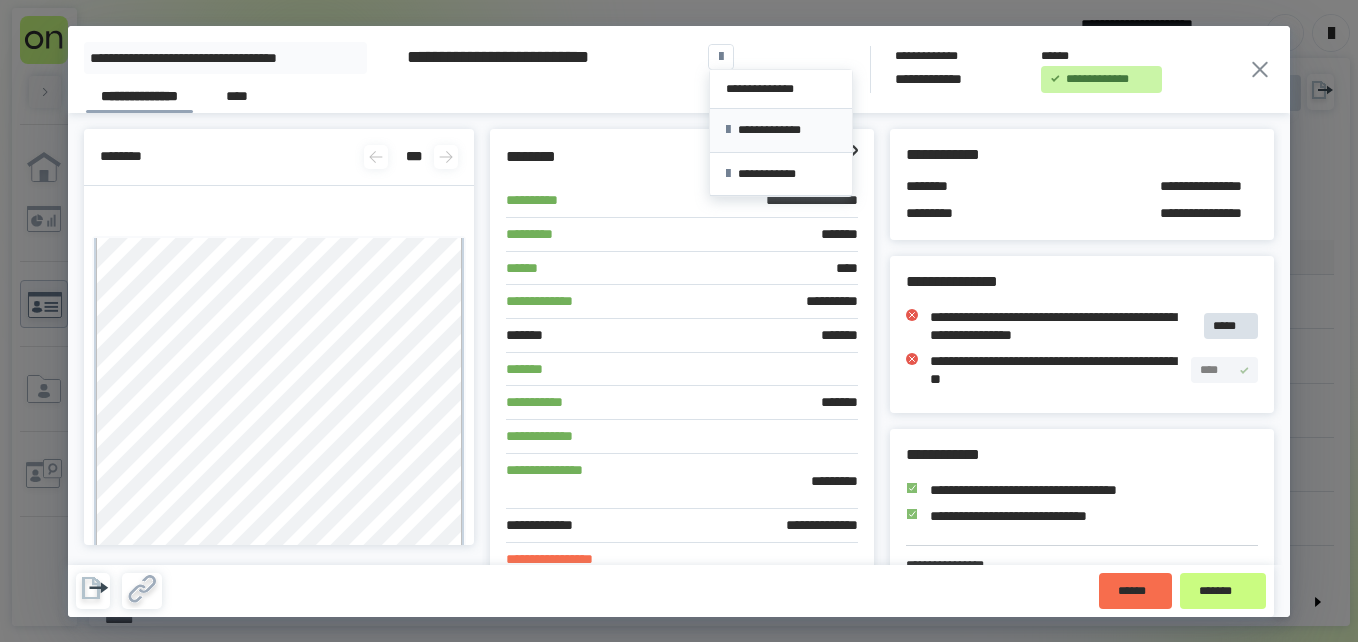 click on "**********" at bounding box center [781, 130] 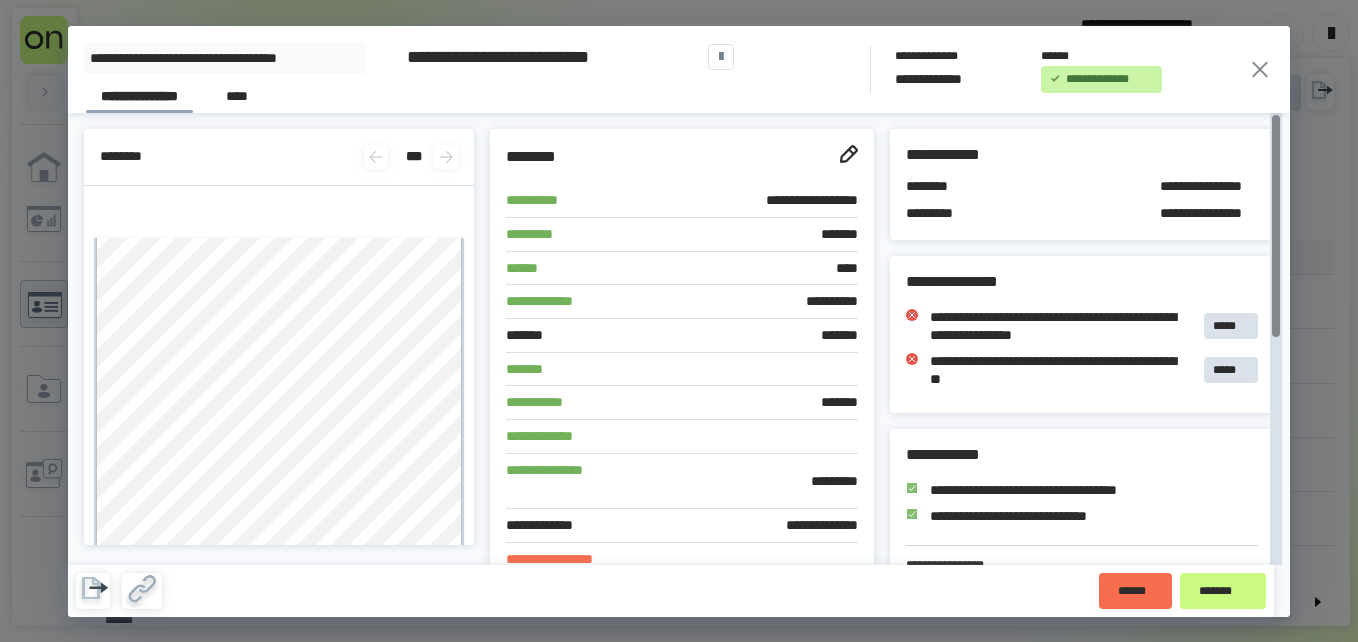 click 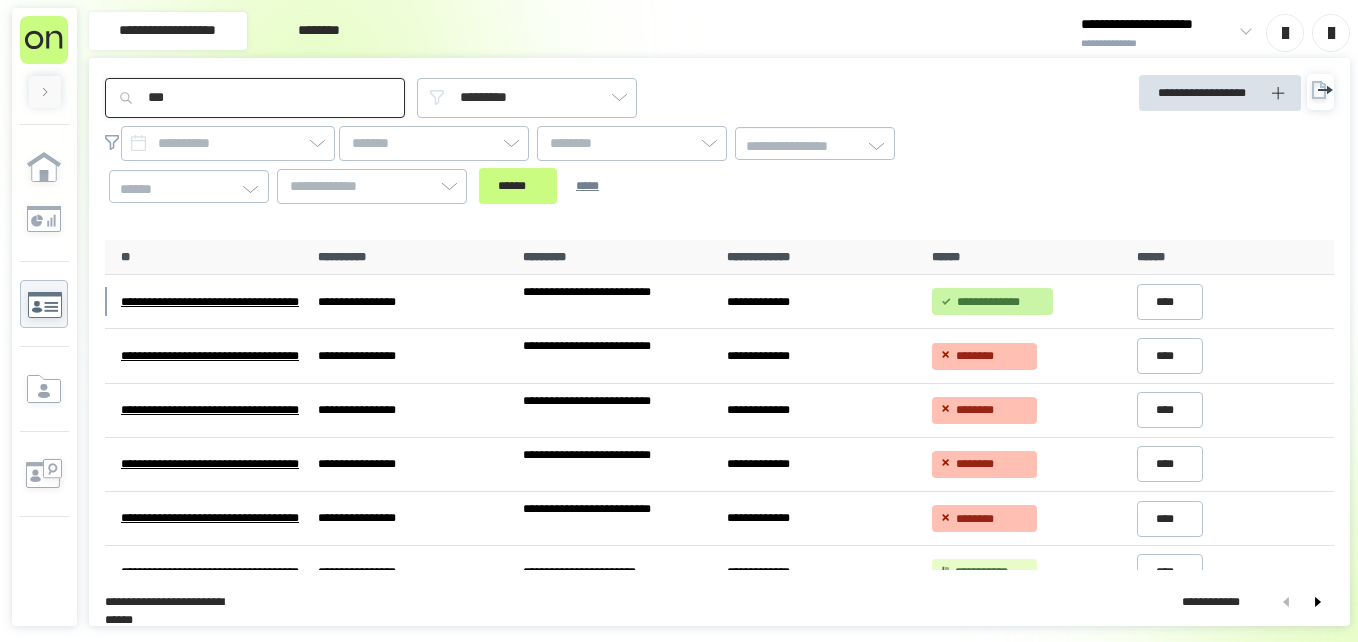 drag, startPoint x: 186, startPoint y: 97, endPoint x: 11, endPoint y: 99, distance: 175.01143 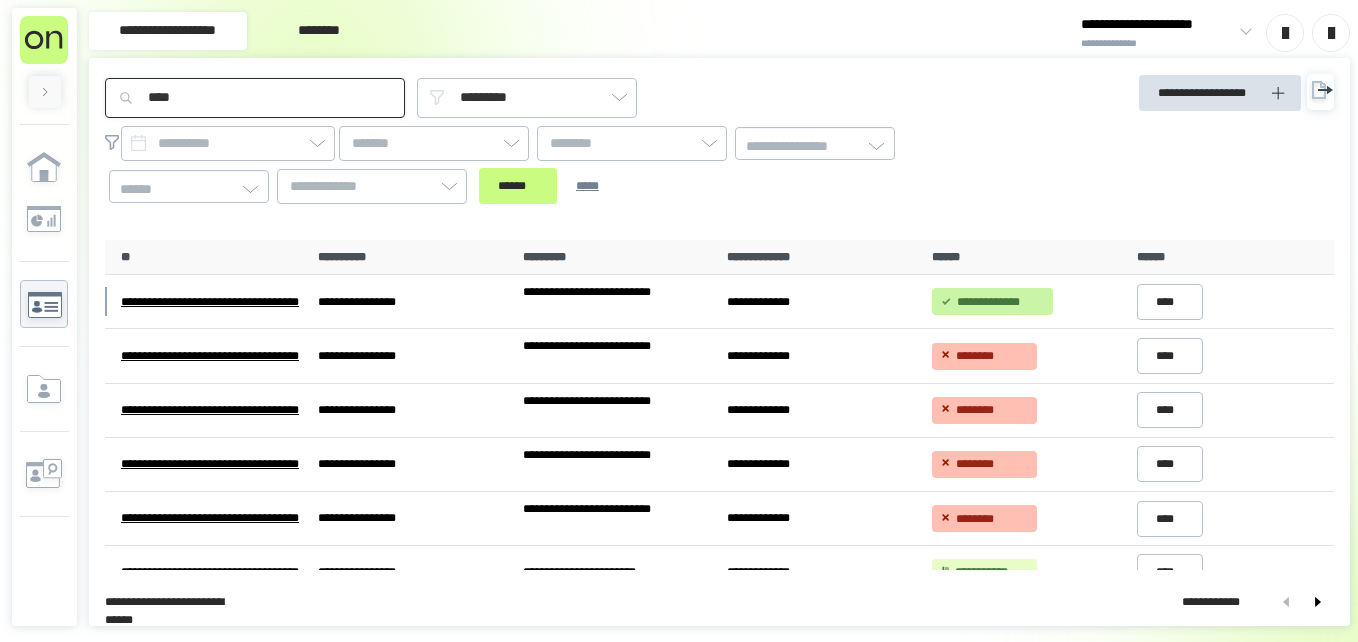 click on "******" at bounding box center [518, 186] 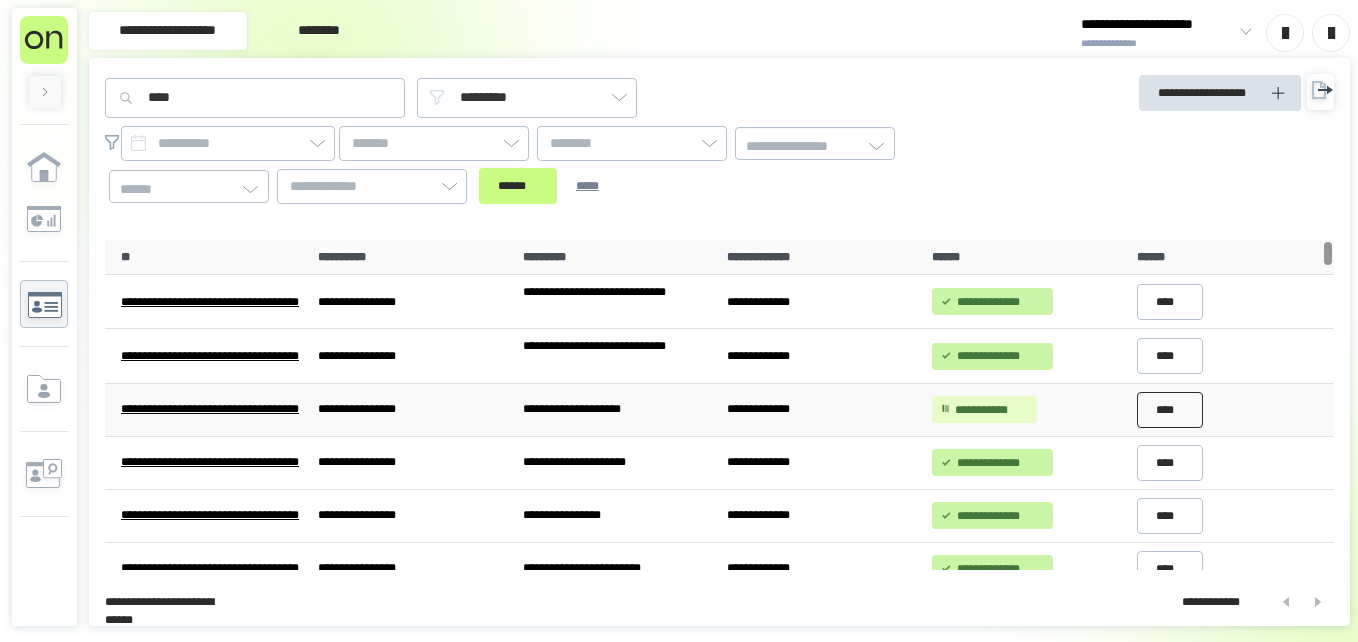 click on "****" at bounding box center [1170, 410] 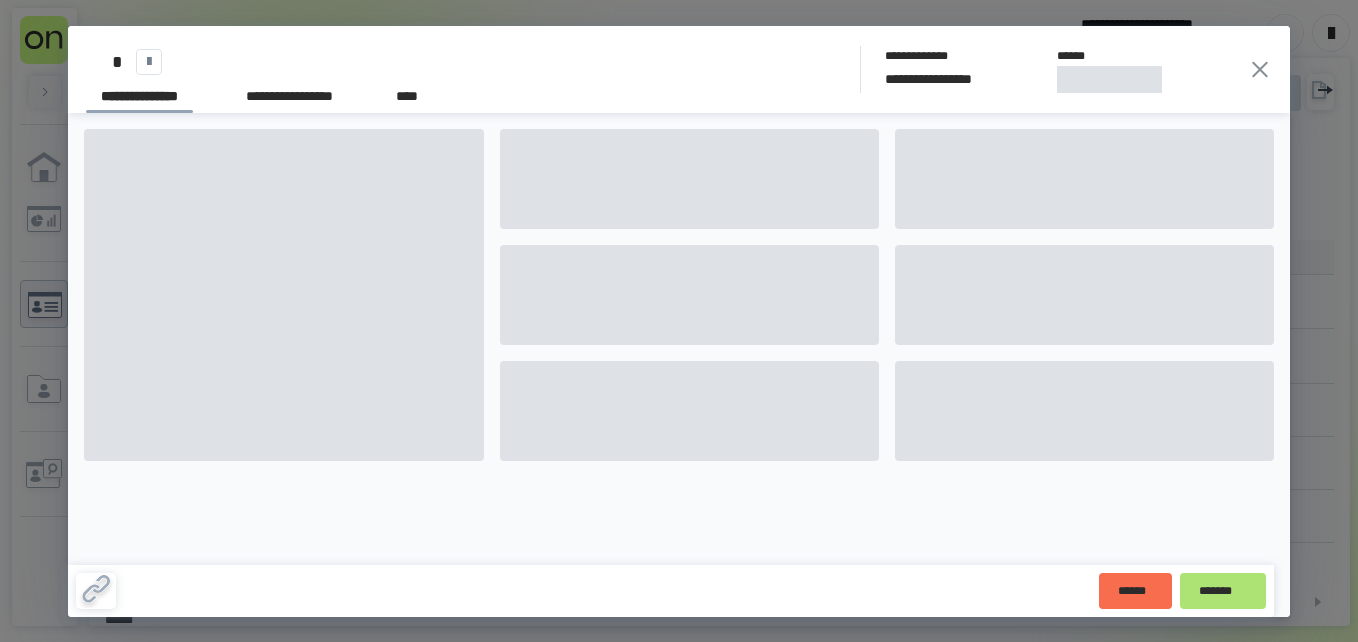 click on "*******" at bounding box center [1223, 591] 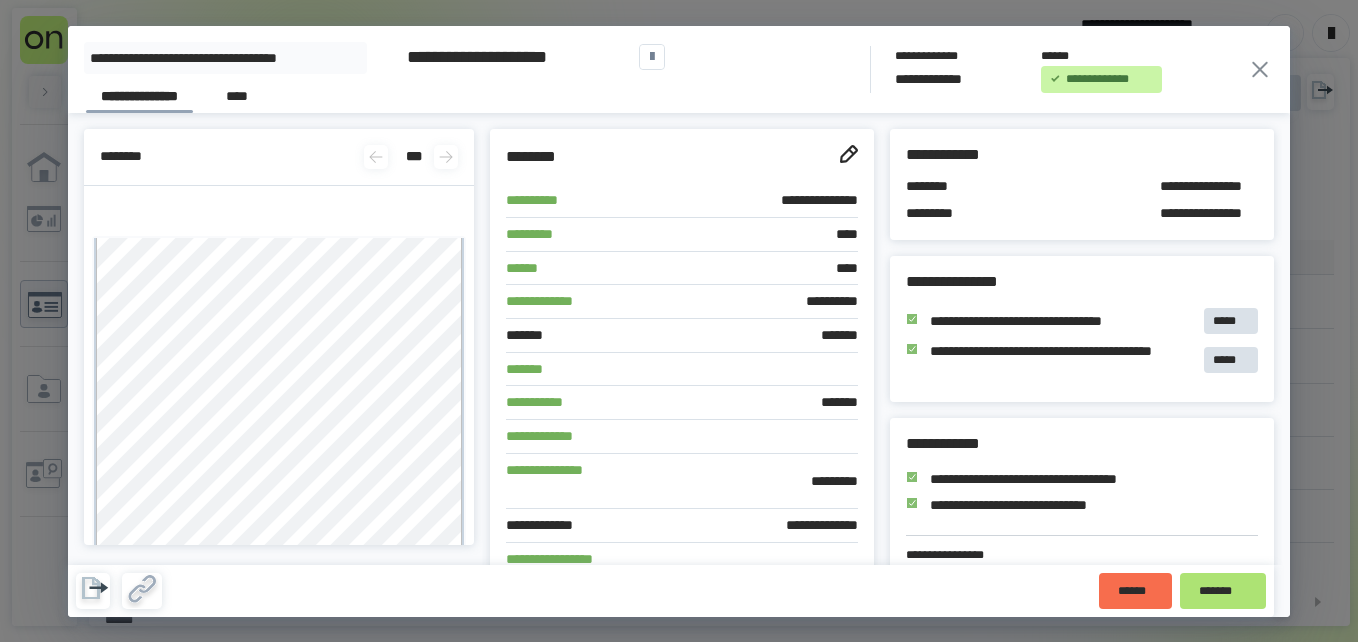 click on "*******" at bounding box center (1223, 591) 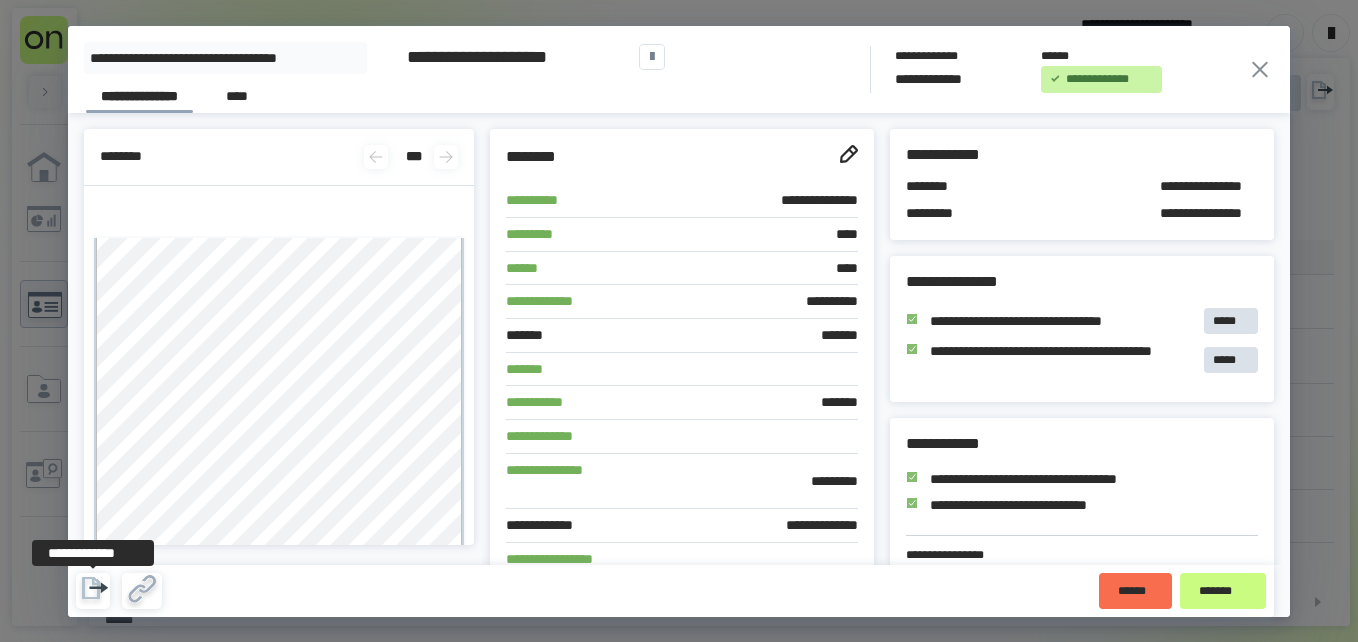 click 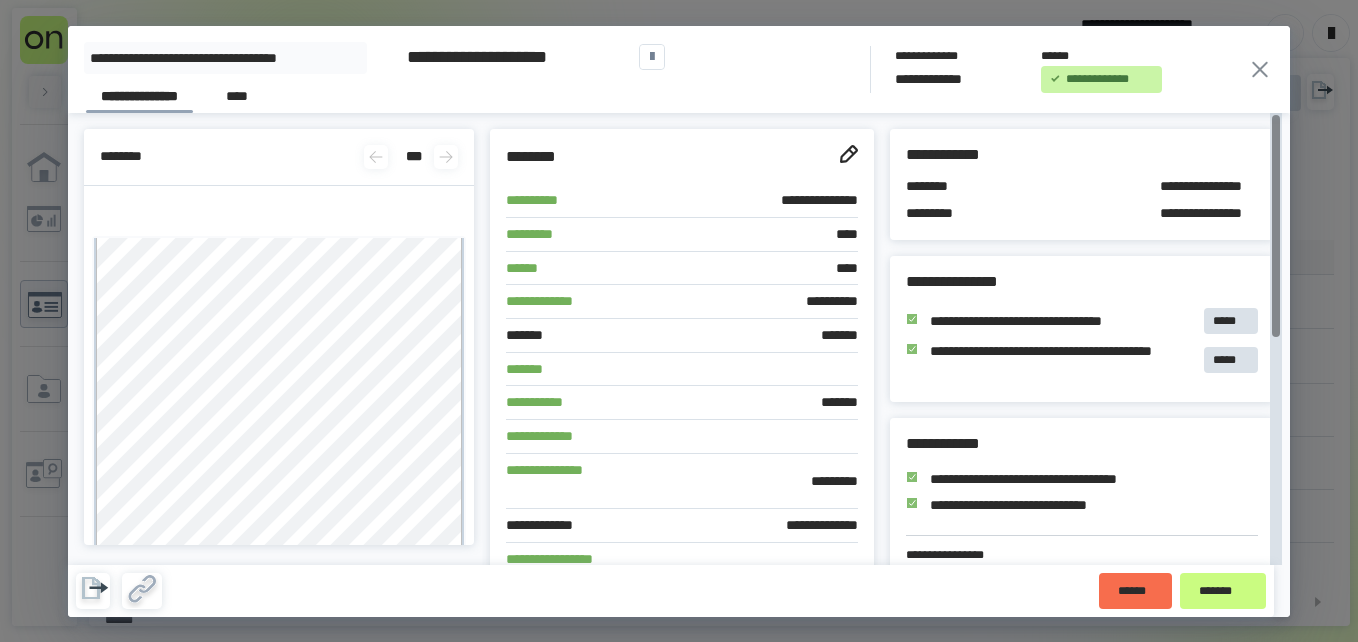 click 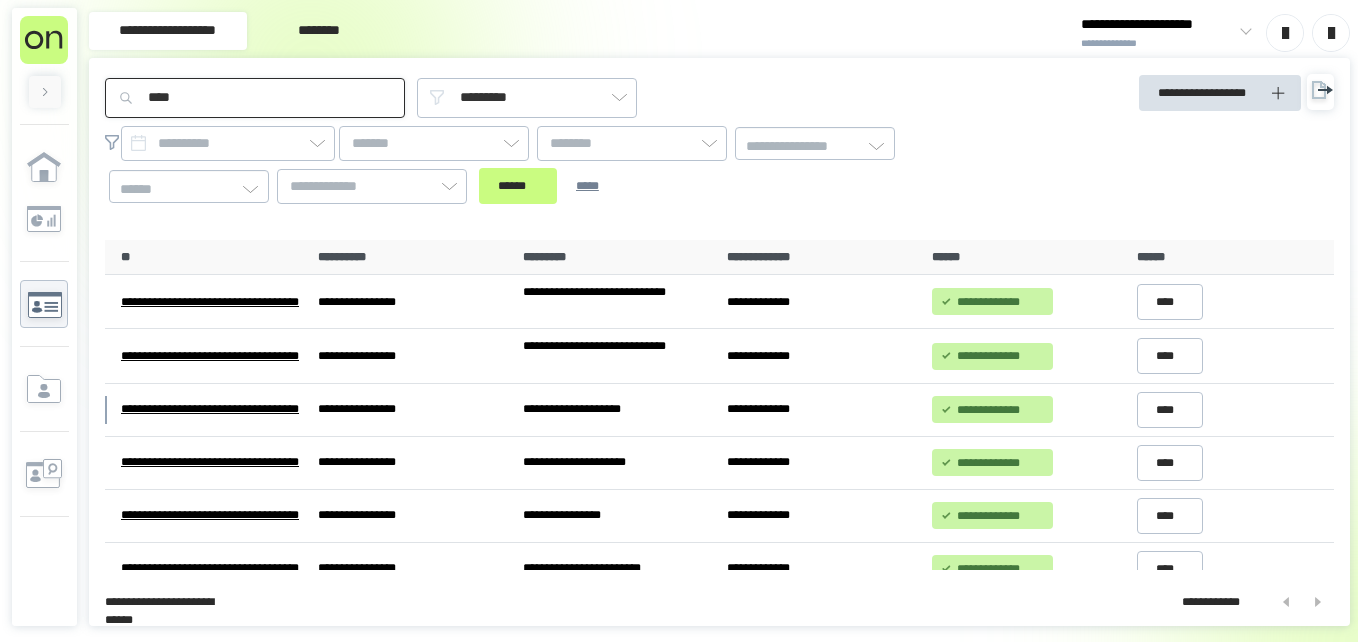 drag, startPoint x: 188, startPoint y: 94, endPoint x: 0, endPoint y: 207, distance: 219.34676 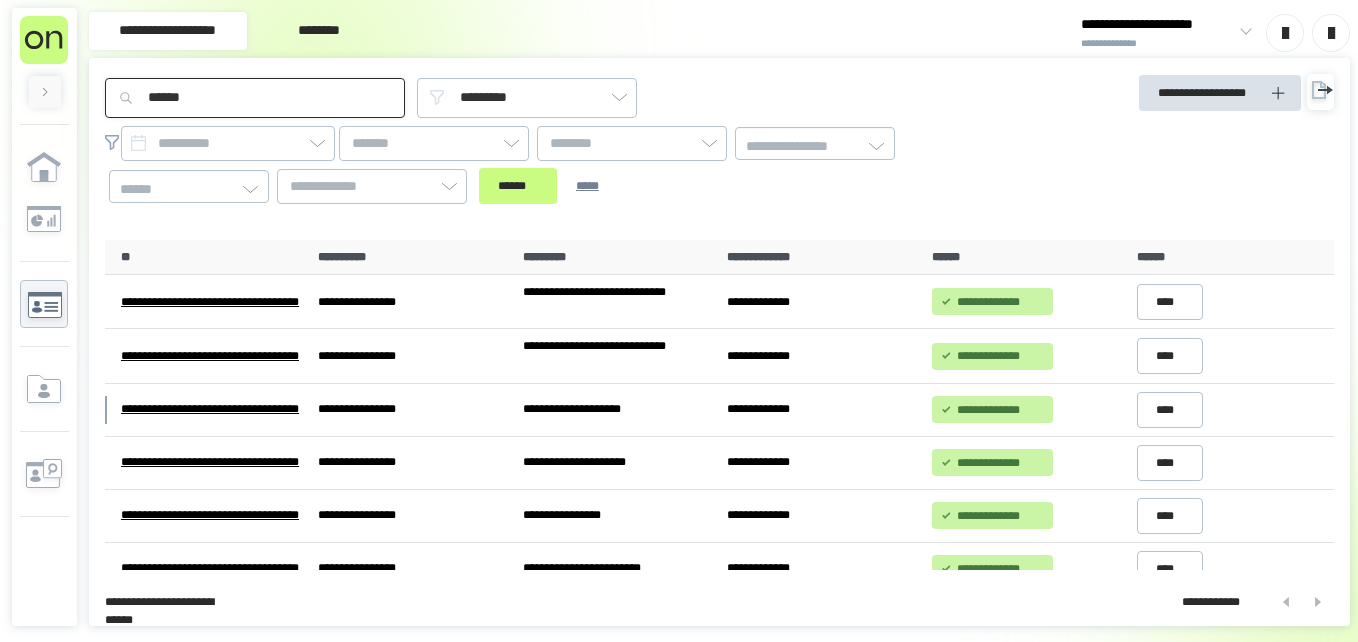 click on "******" at bounding box center [518, 186] 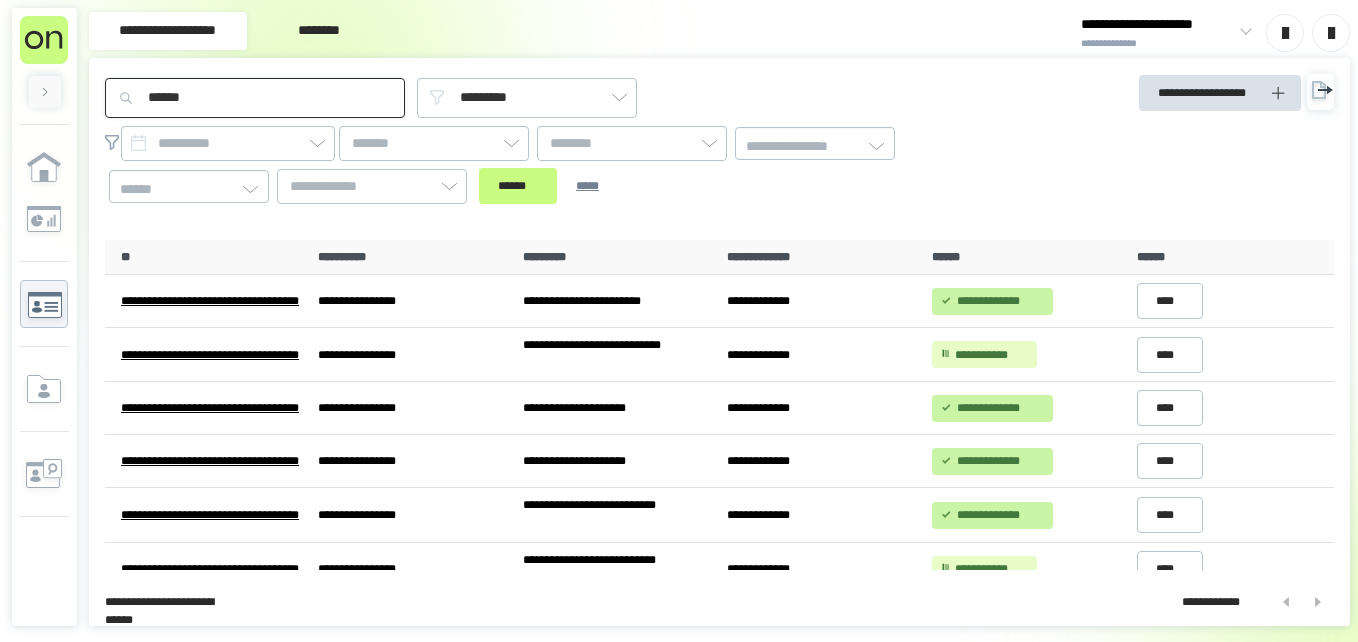type on "******" 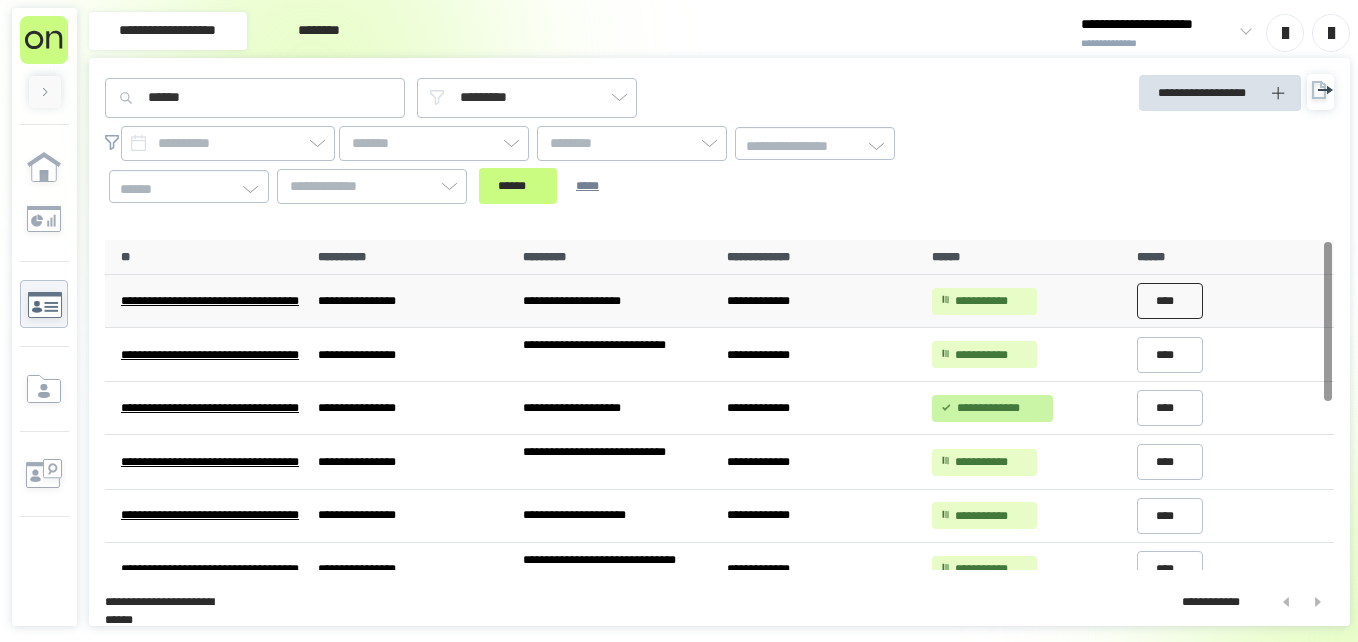 click on "****" at bounding box center (1170, 301) 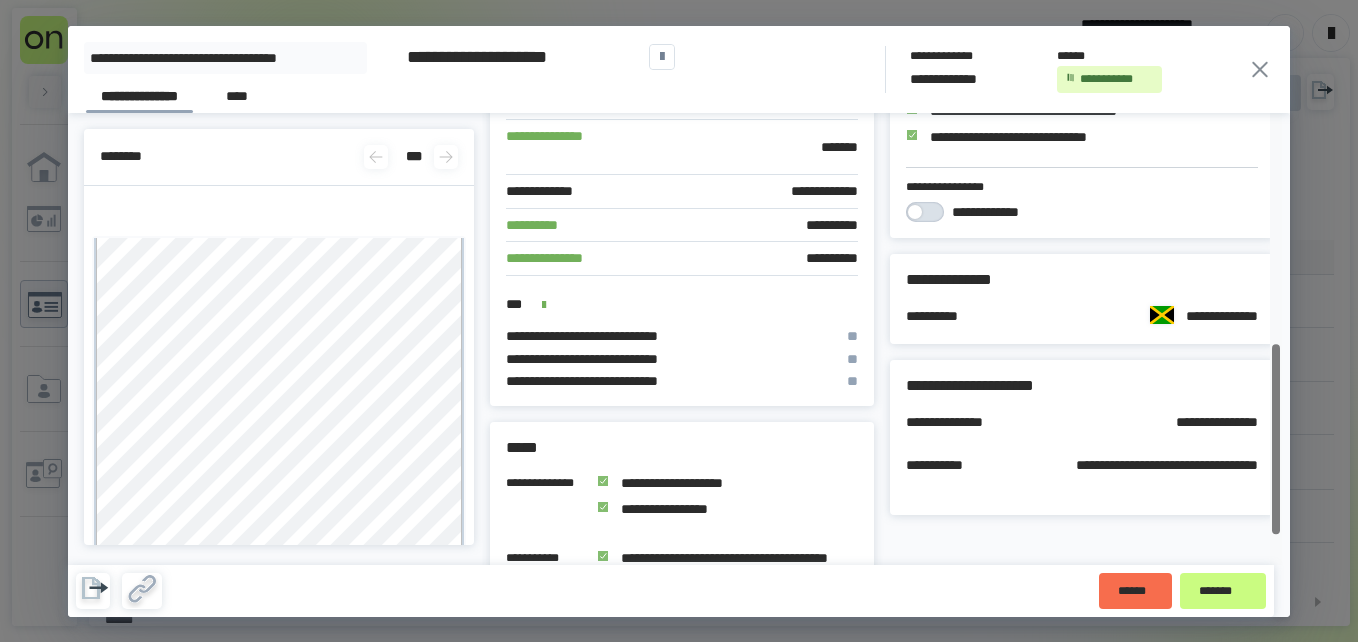 scroll, scrollTop: 615, scrollLeft: 0, axis: vertical 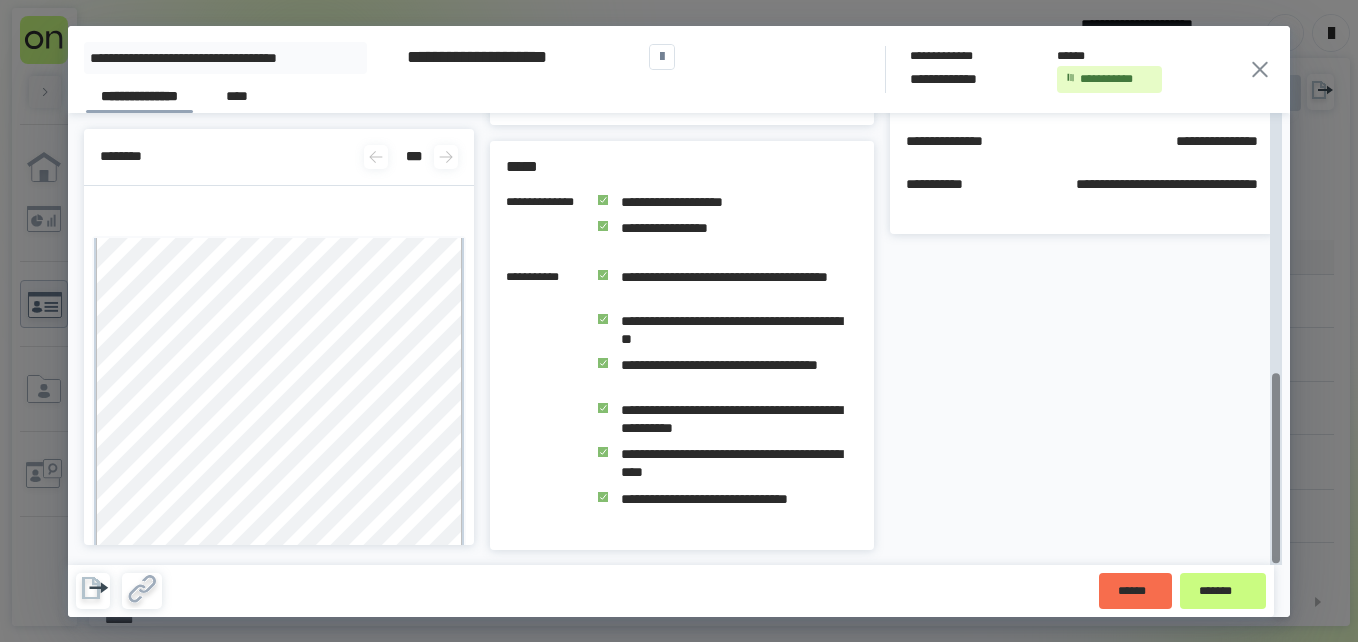 drag, startPoint x: 1278, startPoint y: 237, endPoint x: 1281, endPoint y: 586, distance: 349.0129 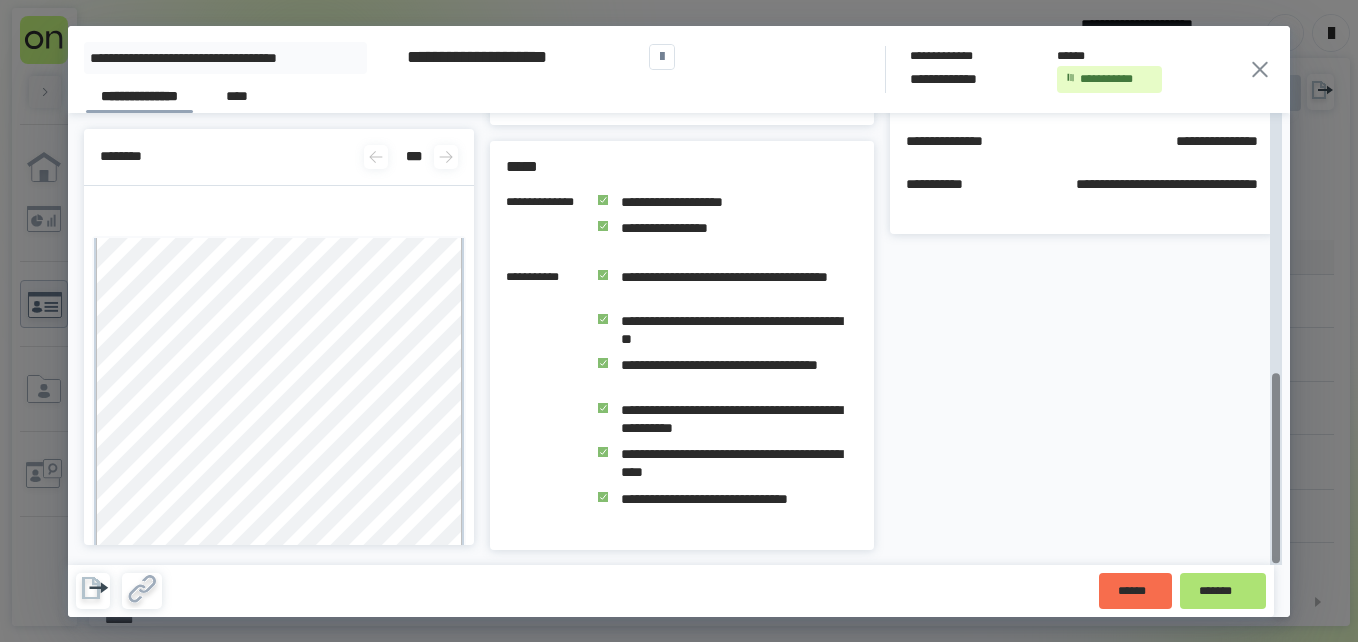 click on "*******" at bounding box center [1223, 591] 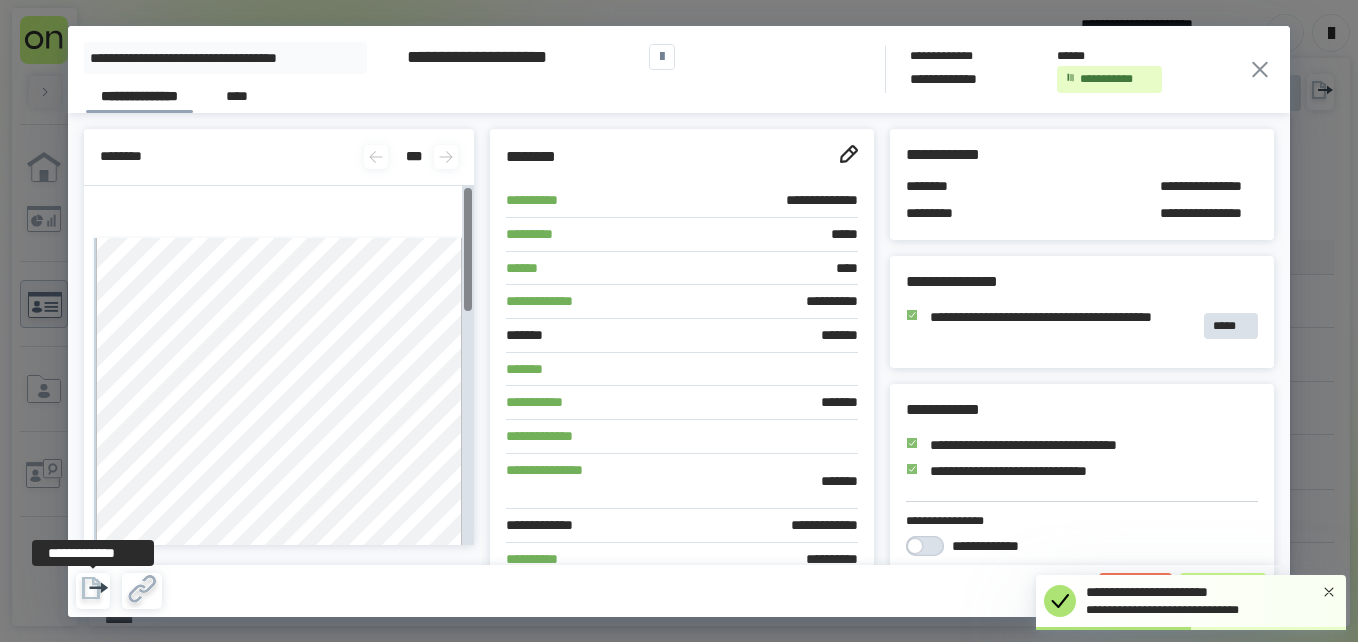 click 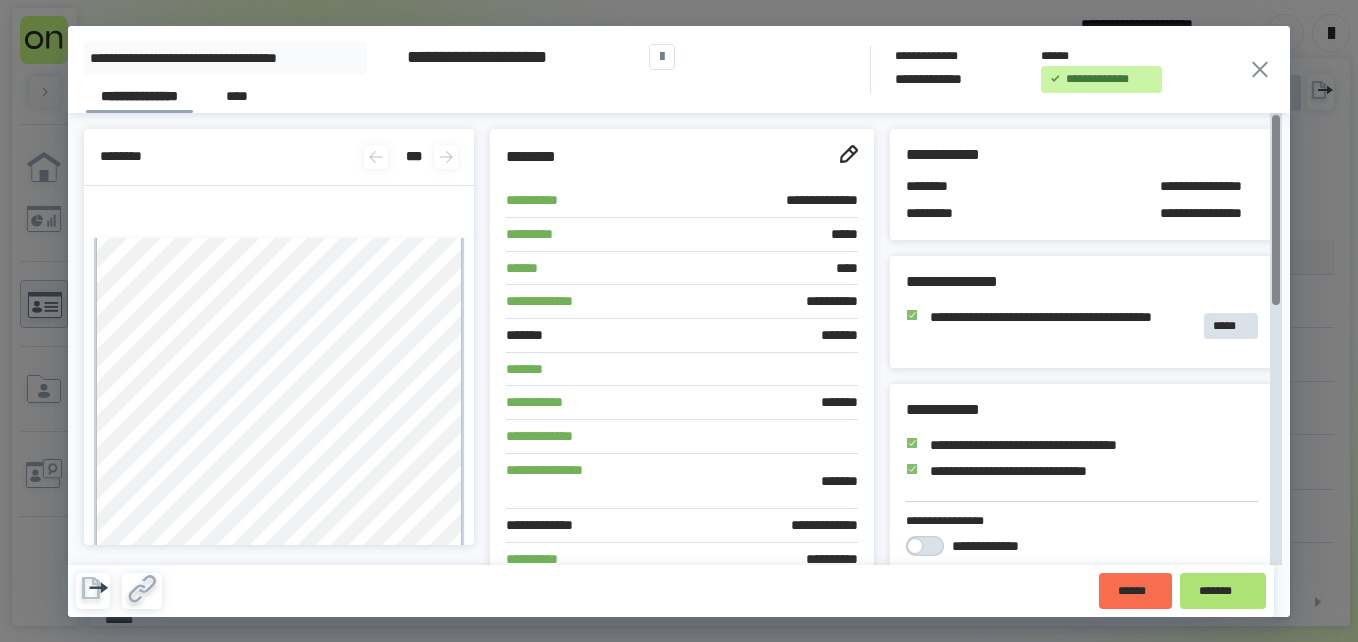click on "*******" at bounding box center [1223, 591] 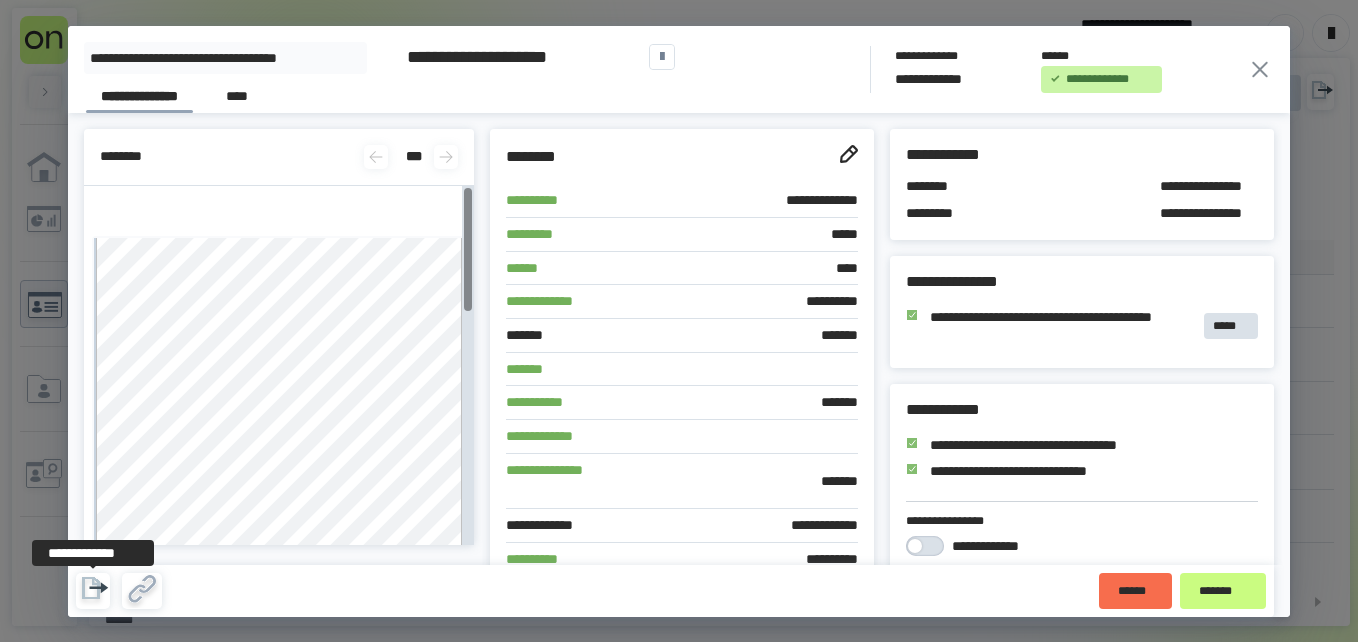 click 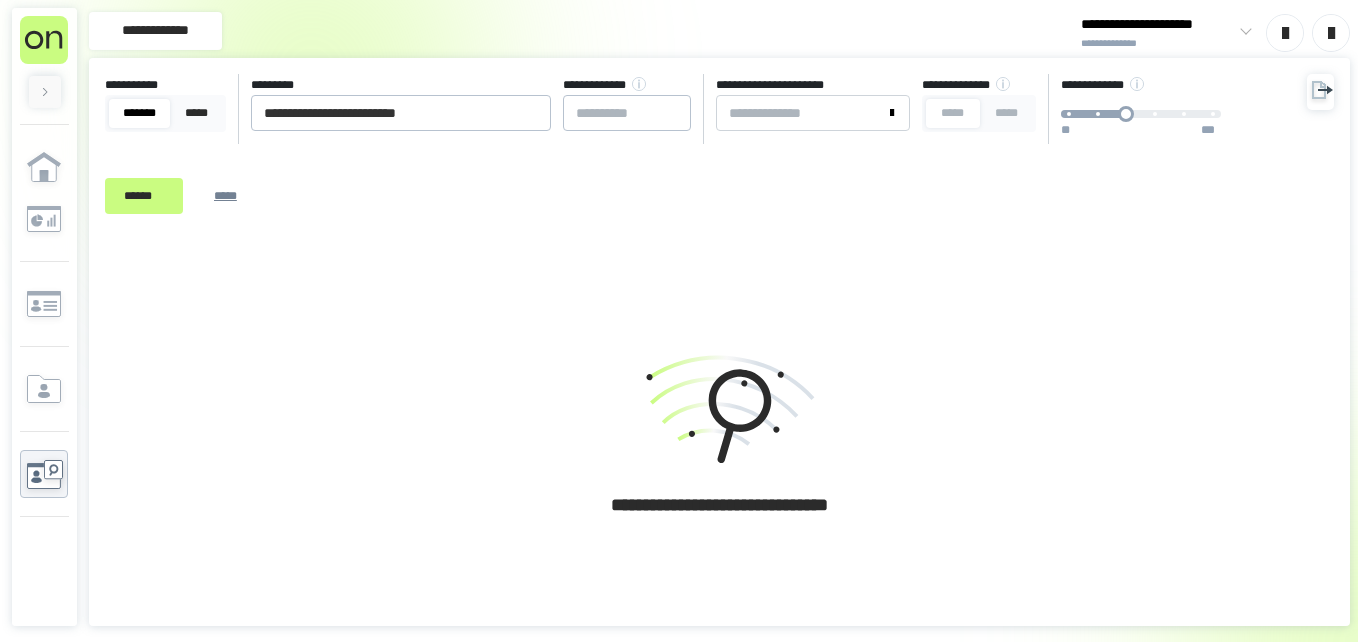 scroll, scrollTop: 0, scrollLeft: 0, axis: both 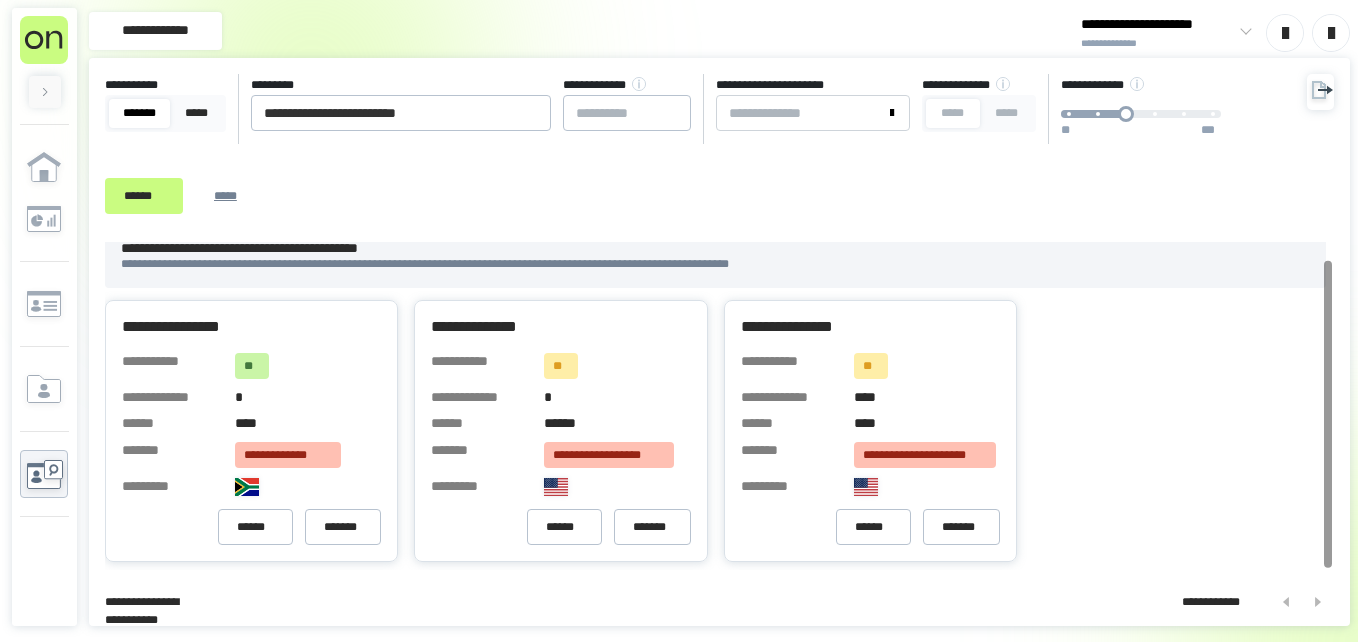drag, startPoint x: 1329, startPoint y: 321, endPoint x: 1317, endPoint y: 513, distance: 192.37463 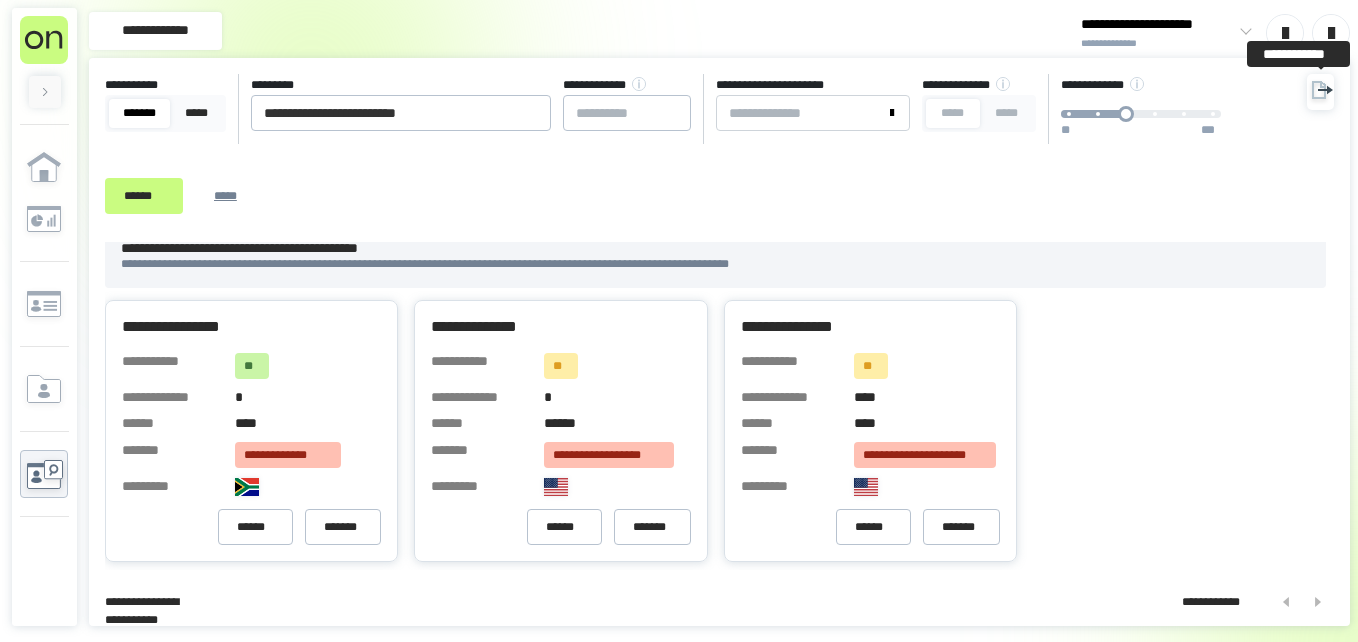 click 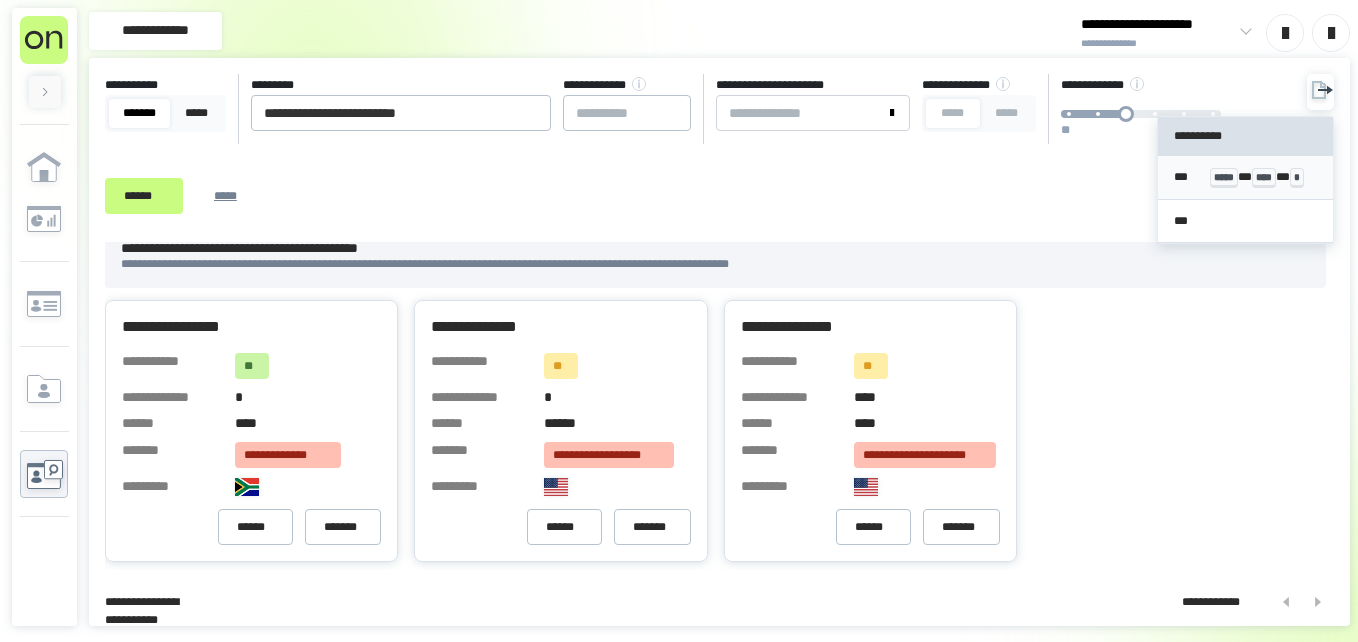 click on "*** ***** * **** *   *" at bounding box center [1245, 177] 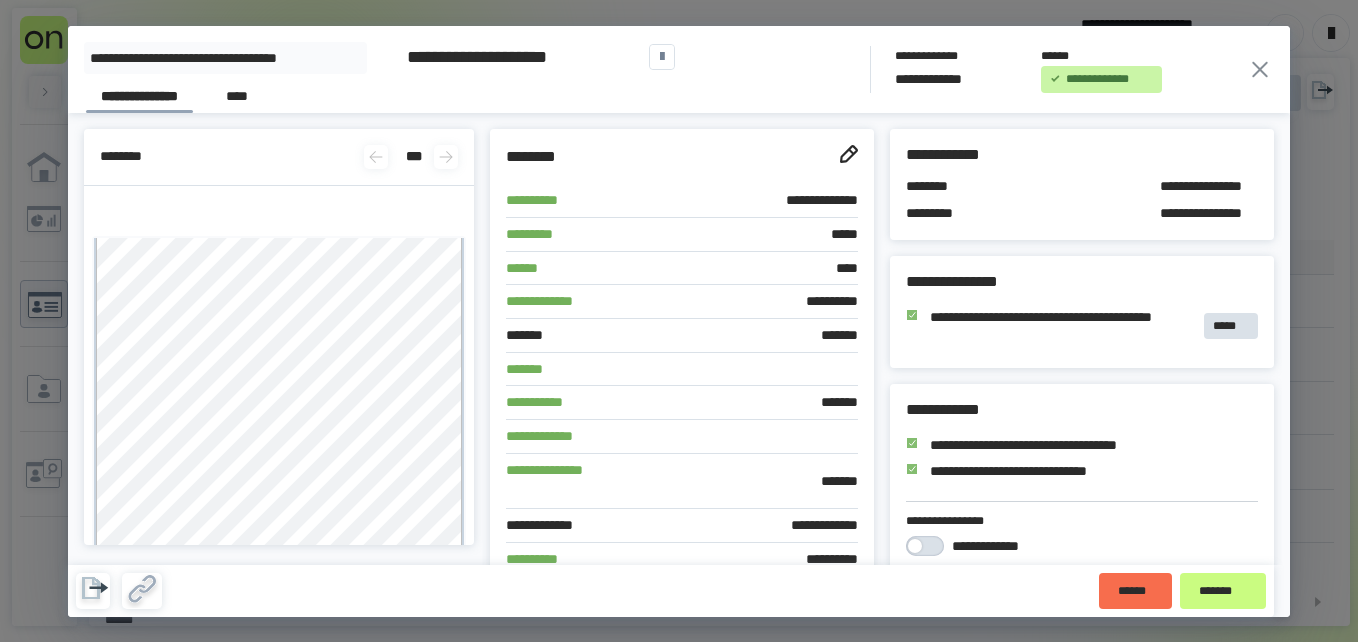 scroll, scrollTop: 0, scrollLeft: 0, axis: both 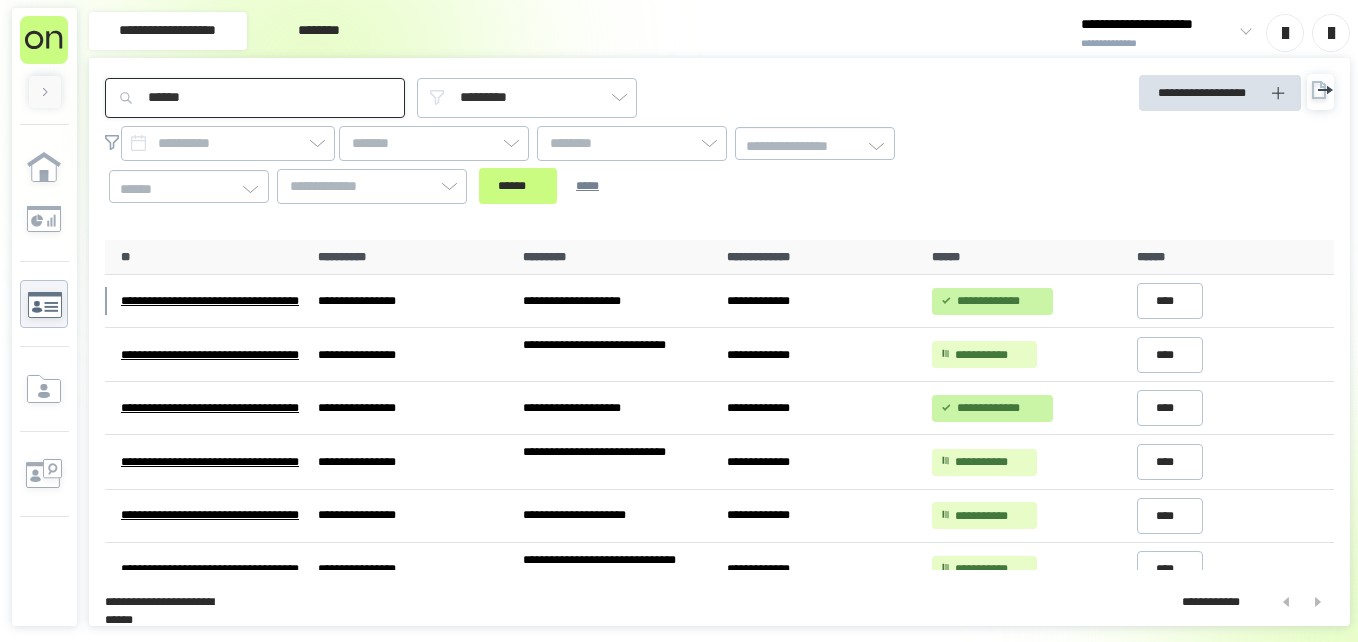 drag, startPoint x: 198, startPoint y: 93, endPoint x: 0, endPoint y: 102, distance: 198.20444 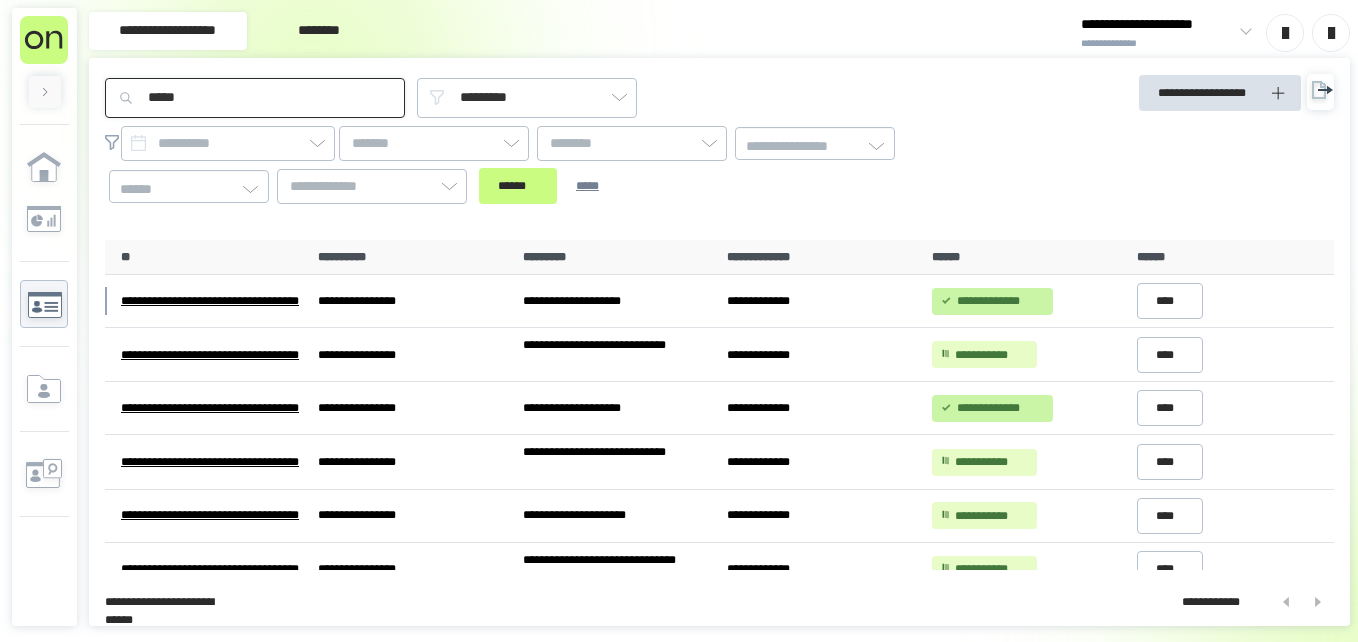 type on "*****" 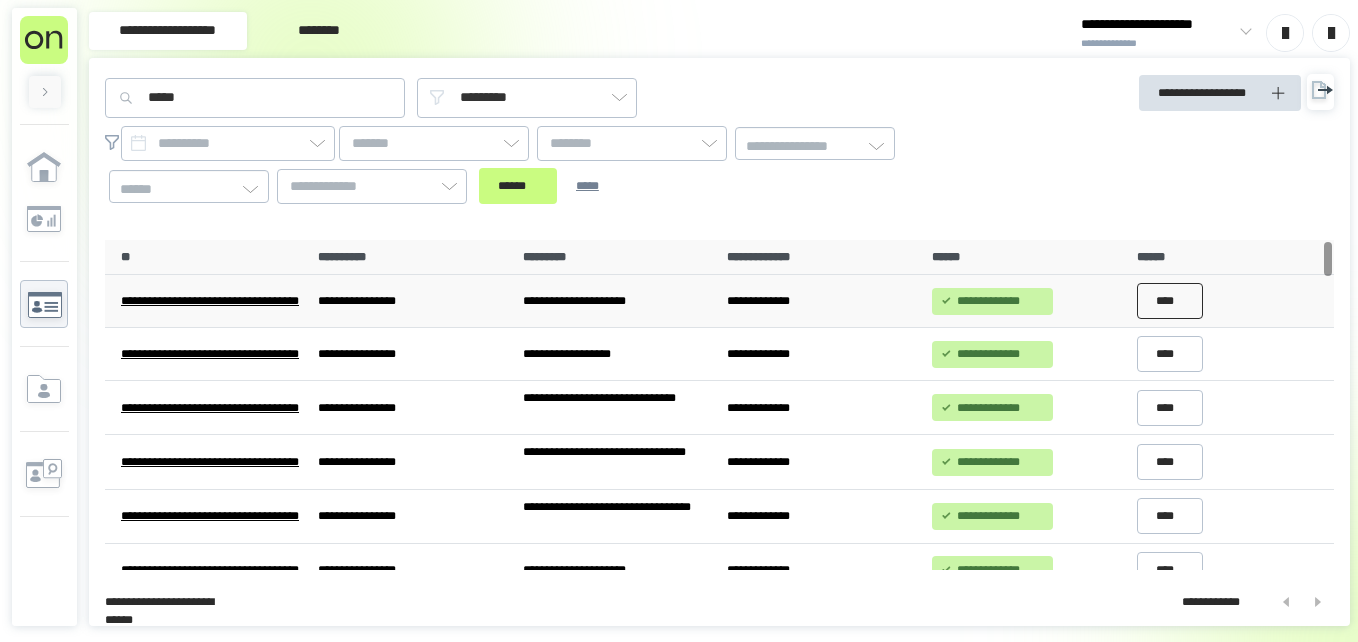 click on "****" at bounding box center [1170, 301] 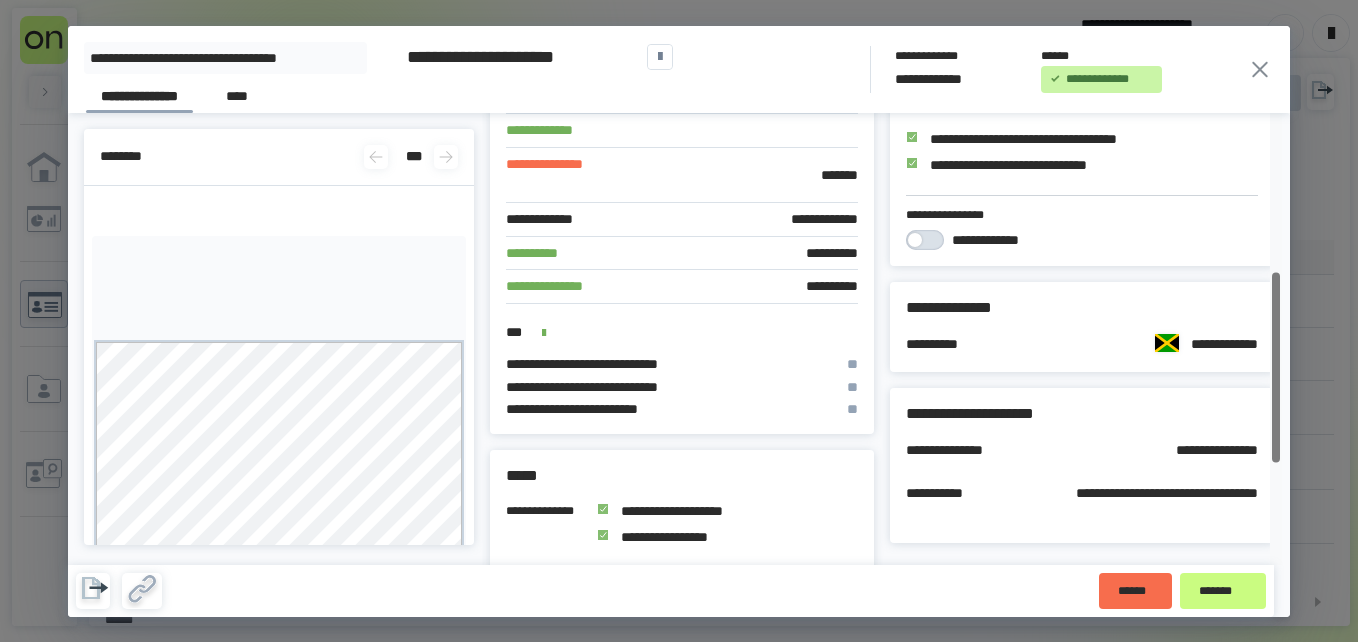 scroll, scrollTop: 615, scrollLeft: 0, axis: vertical 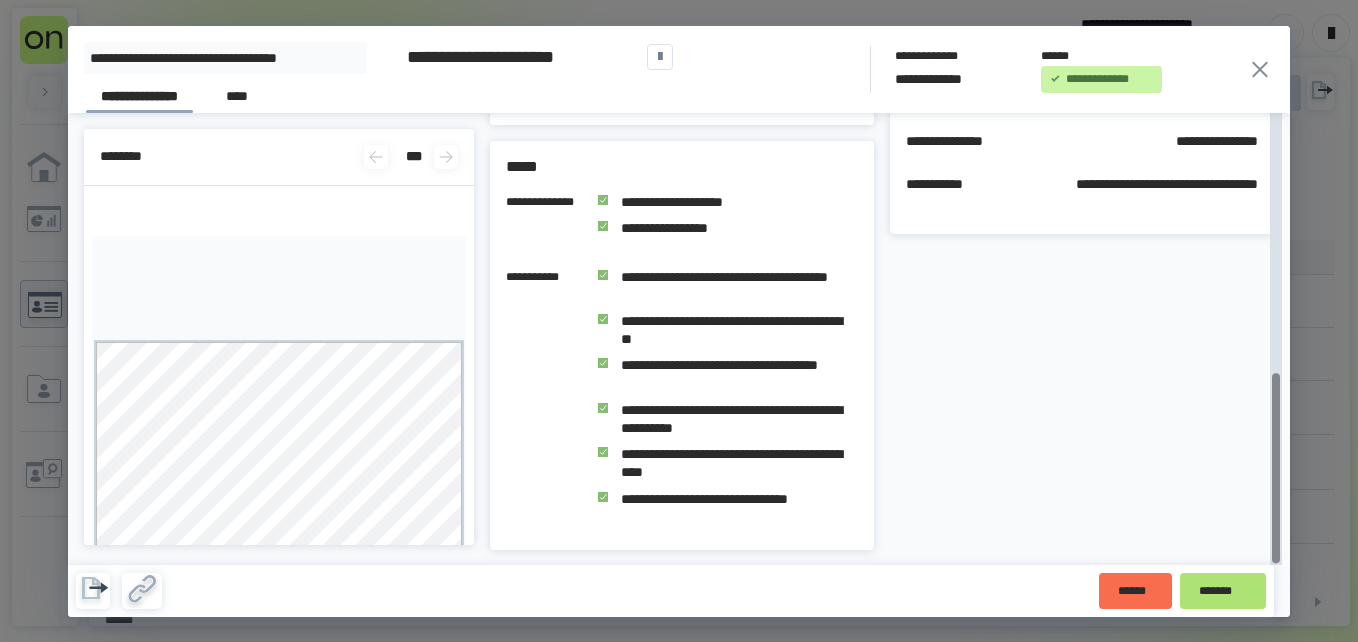 drag, startPoint x: 1271, startPoint y: 181, endPoint x: 1265, endPoint y: 581, distance: 400.04498 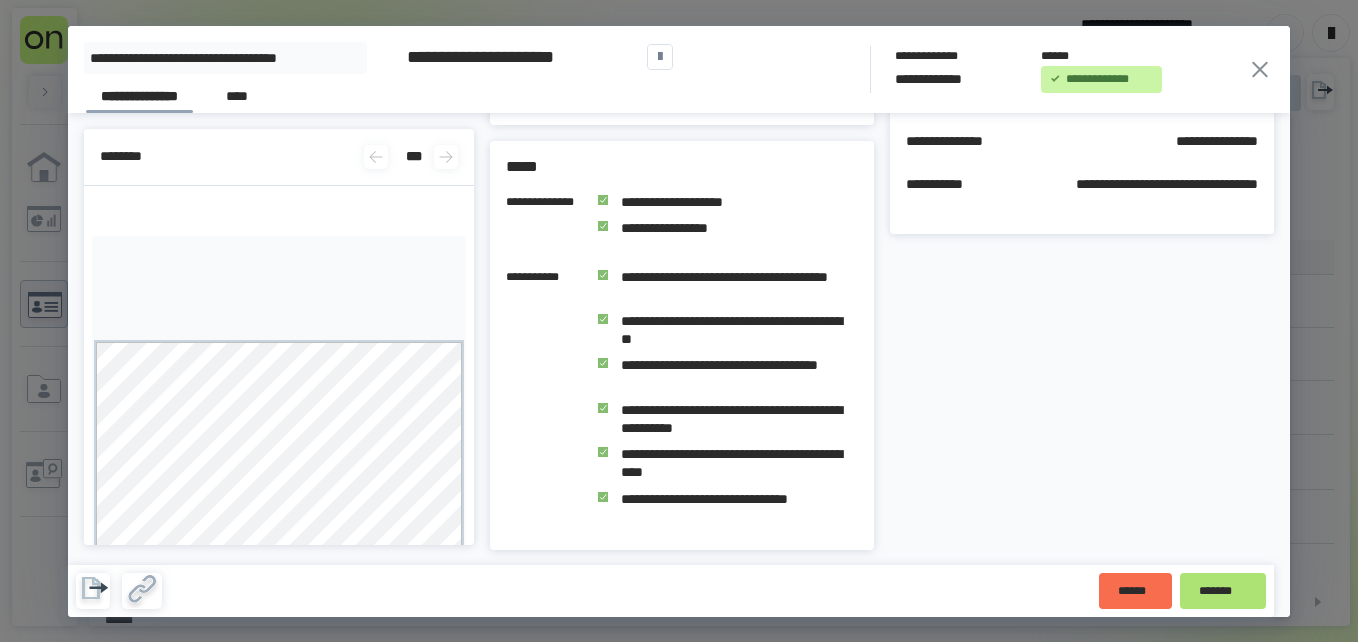 click on "*******" at bounding box center [1223, 591] 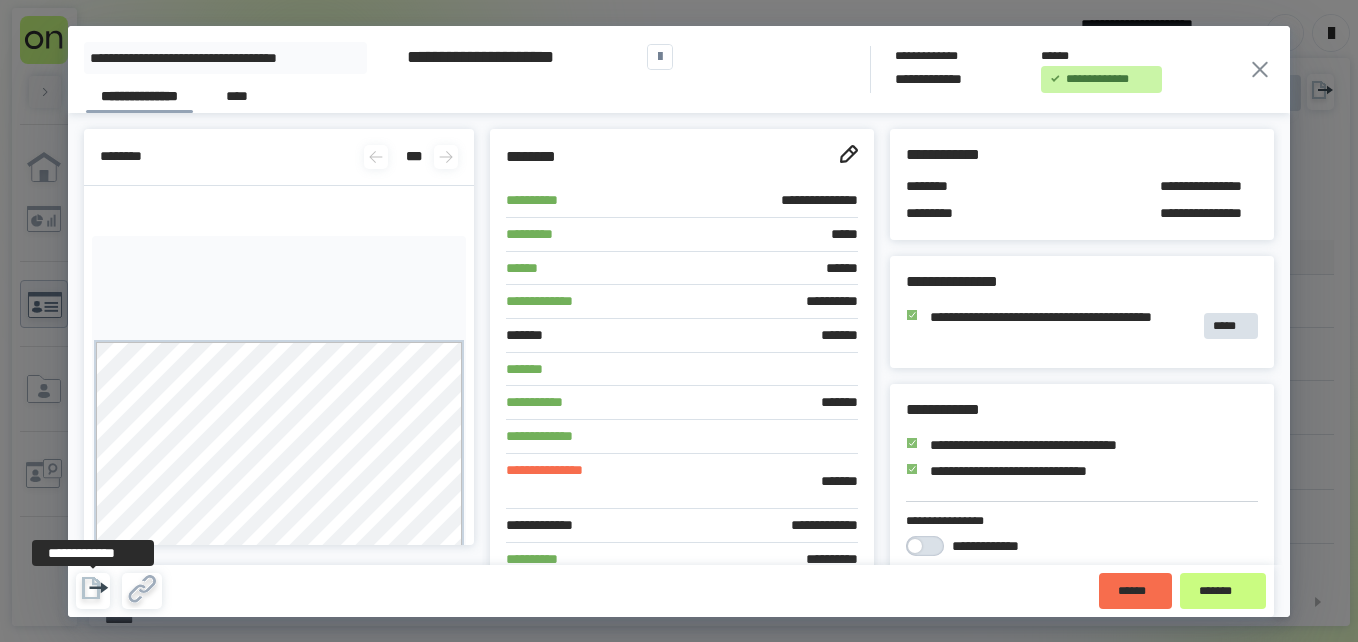 click 